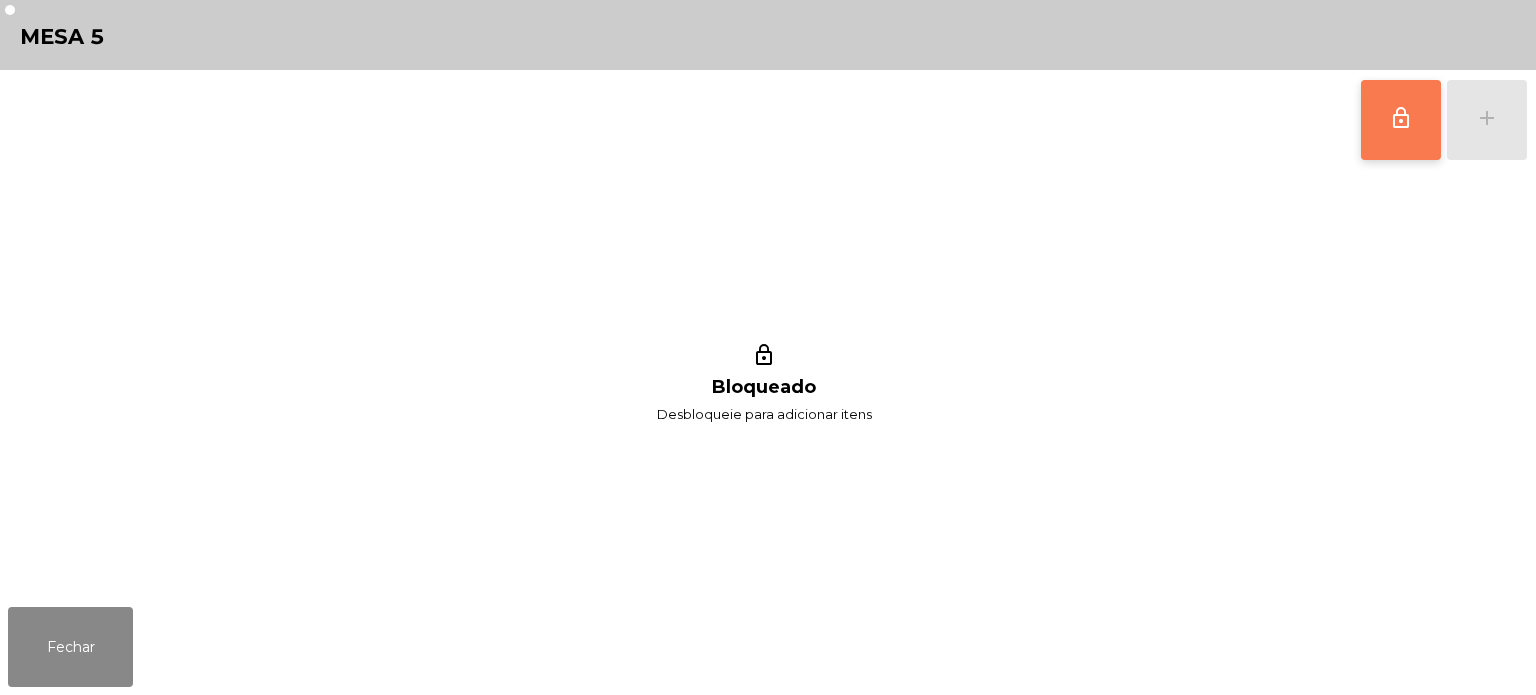 click on "lock_outline" 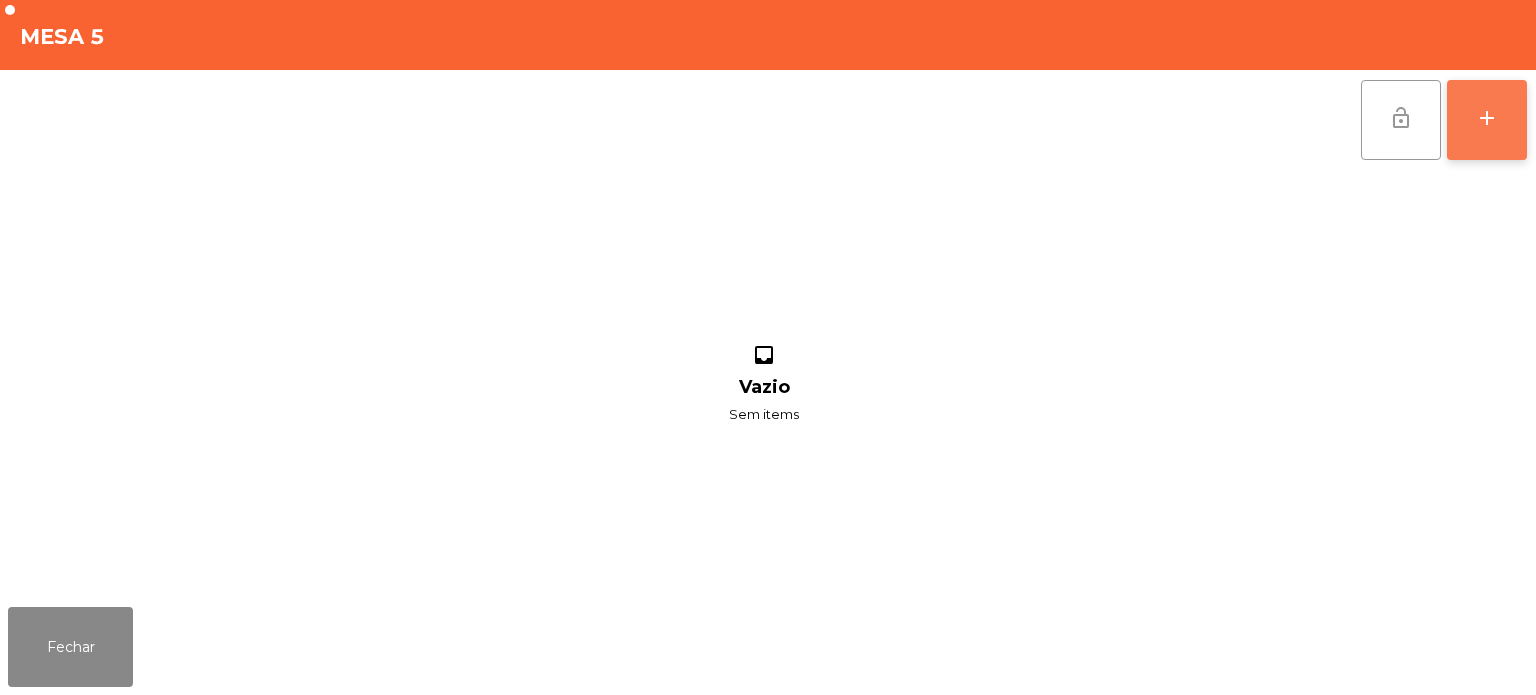 click on "add" 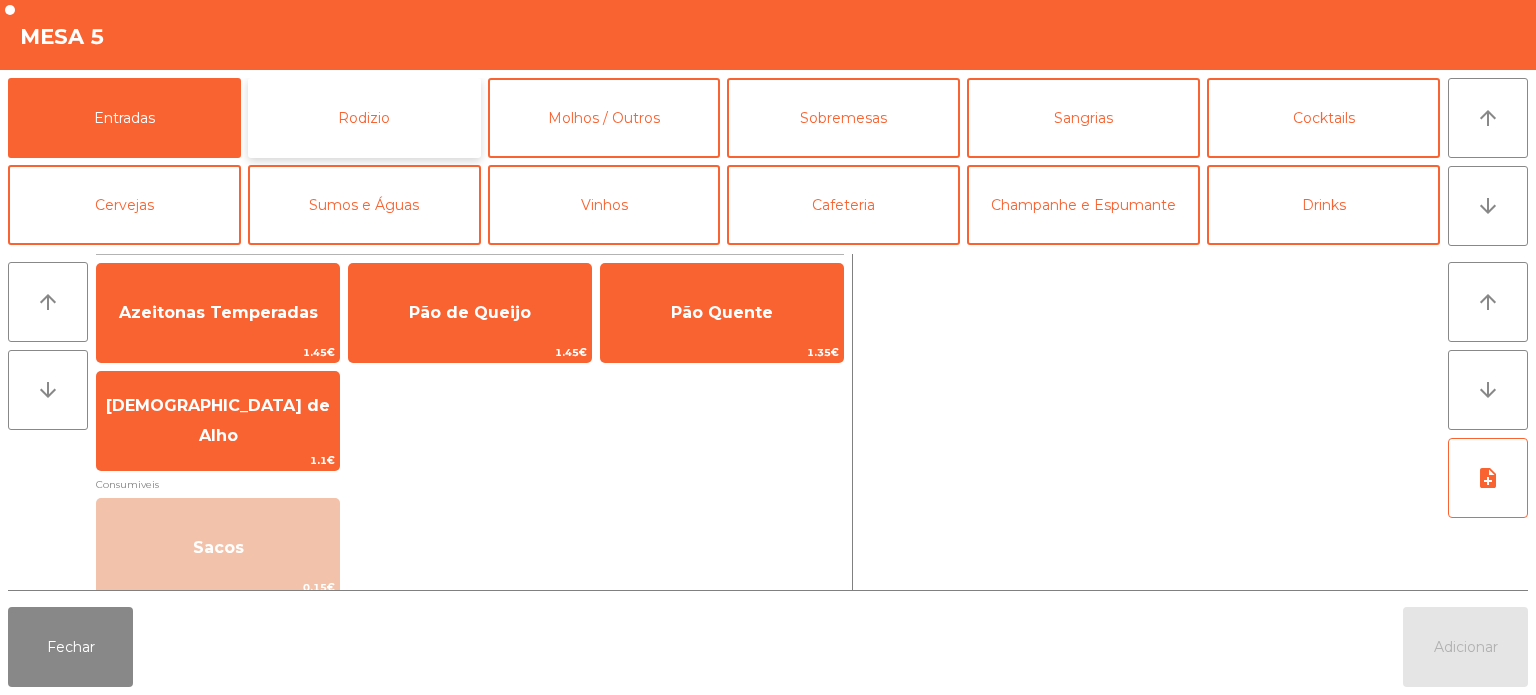 click on "Rodizio" 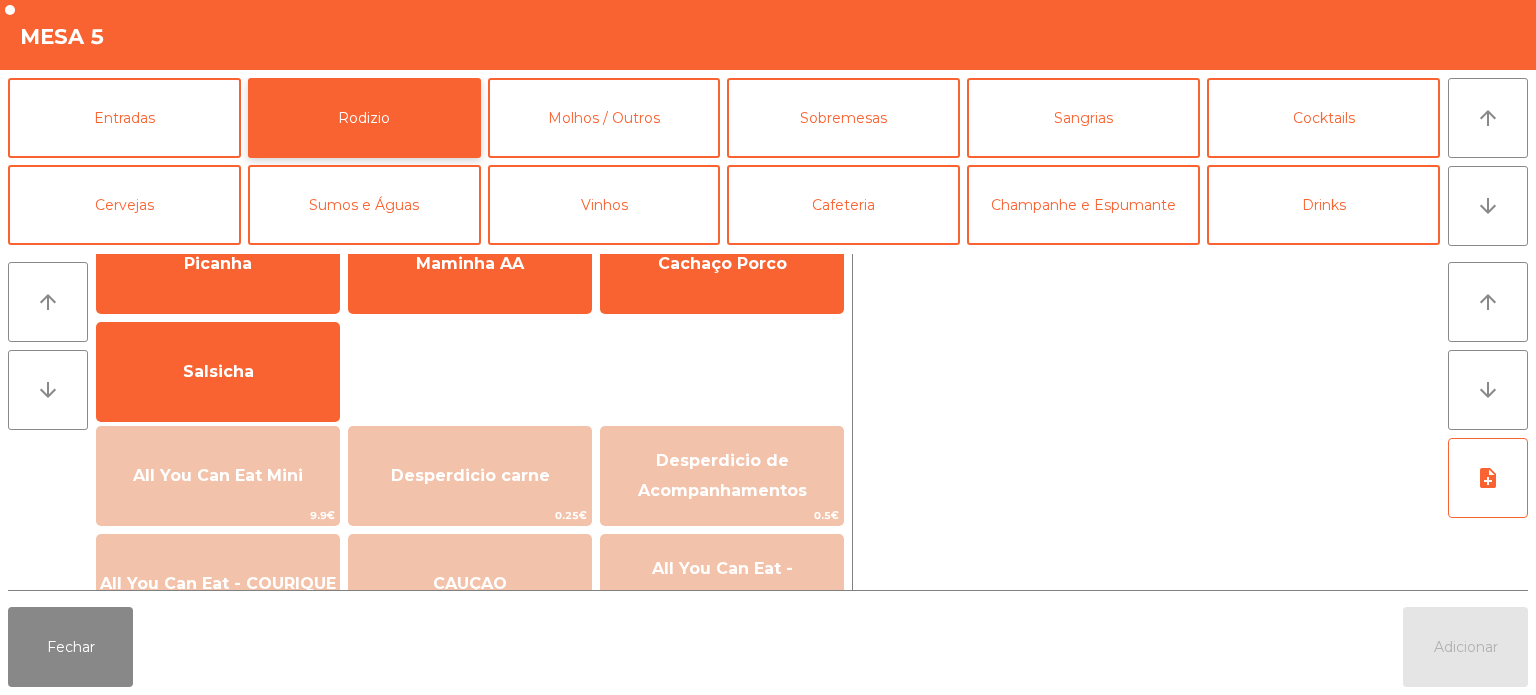 scroll, scrollTop: 99, scrollLeft: 0, axis: vertical 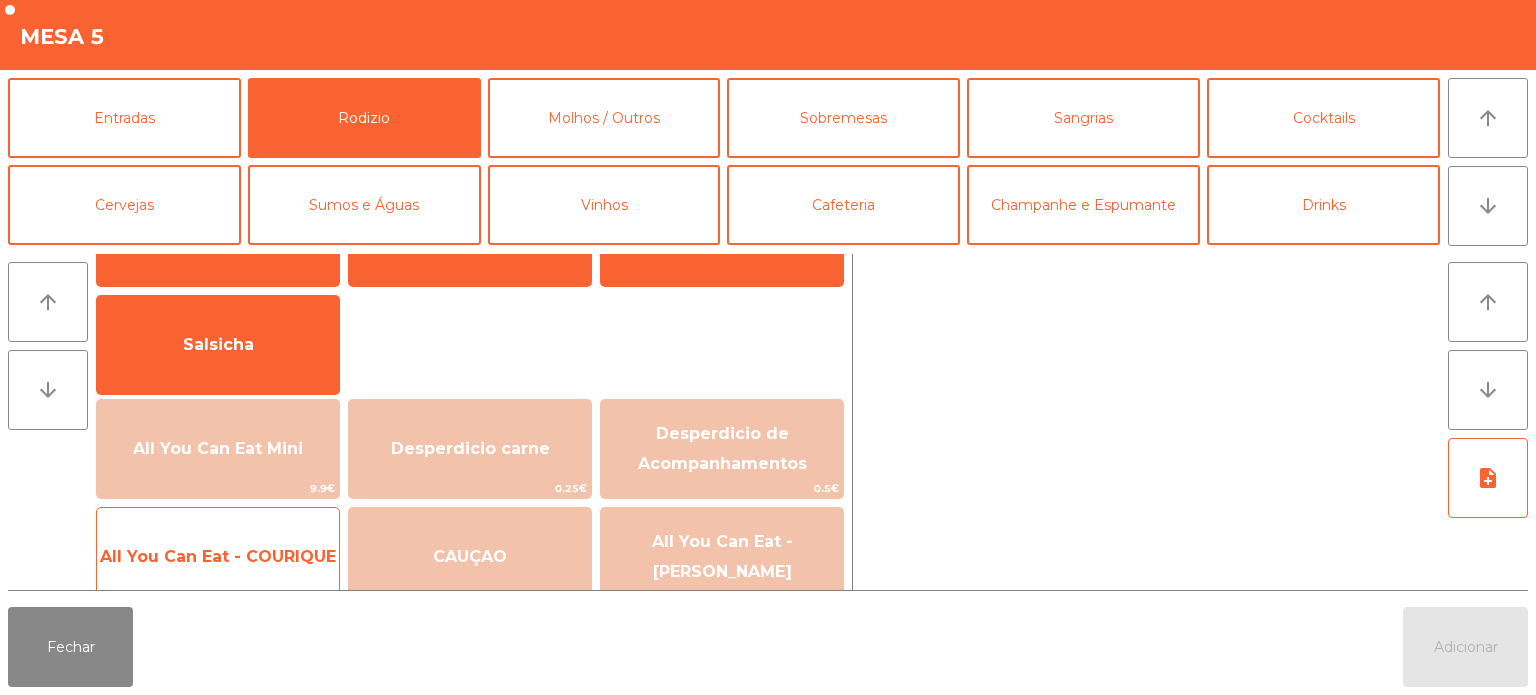 click on "All You Can Eat - COURIQUE" 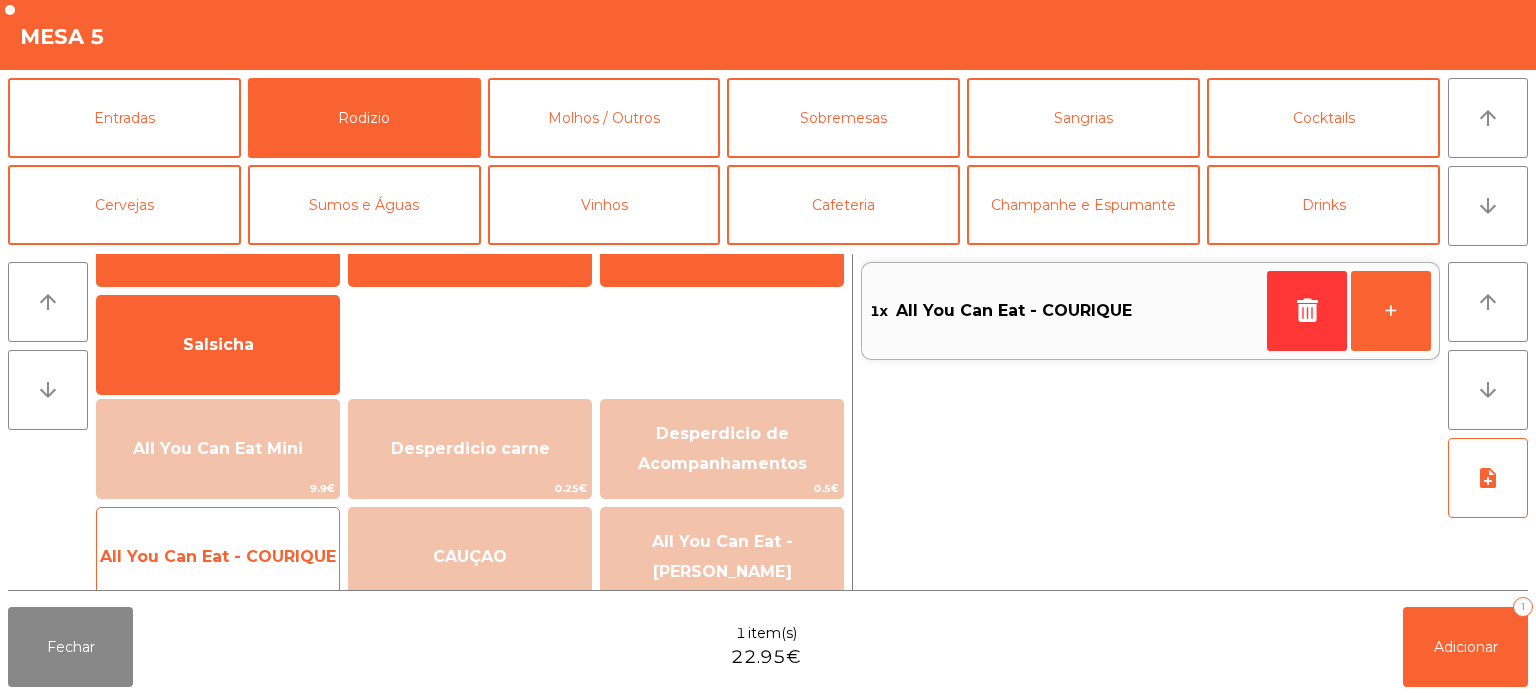 click on "All You Can Eat - COURIQUE" 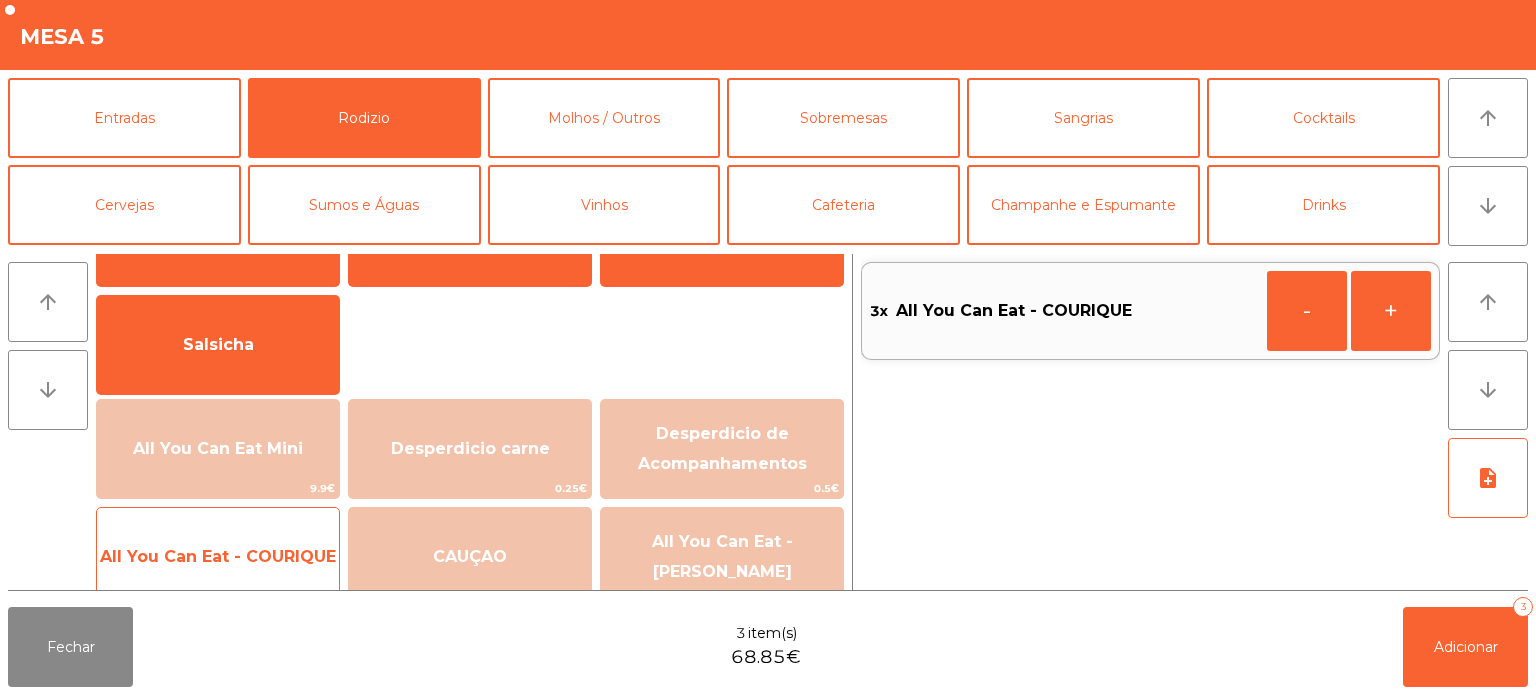click on "All You Can Eat - COURIQUE" 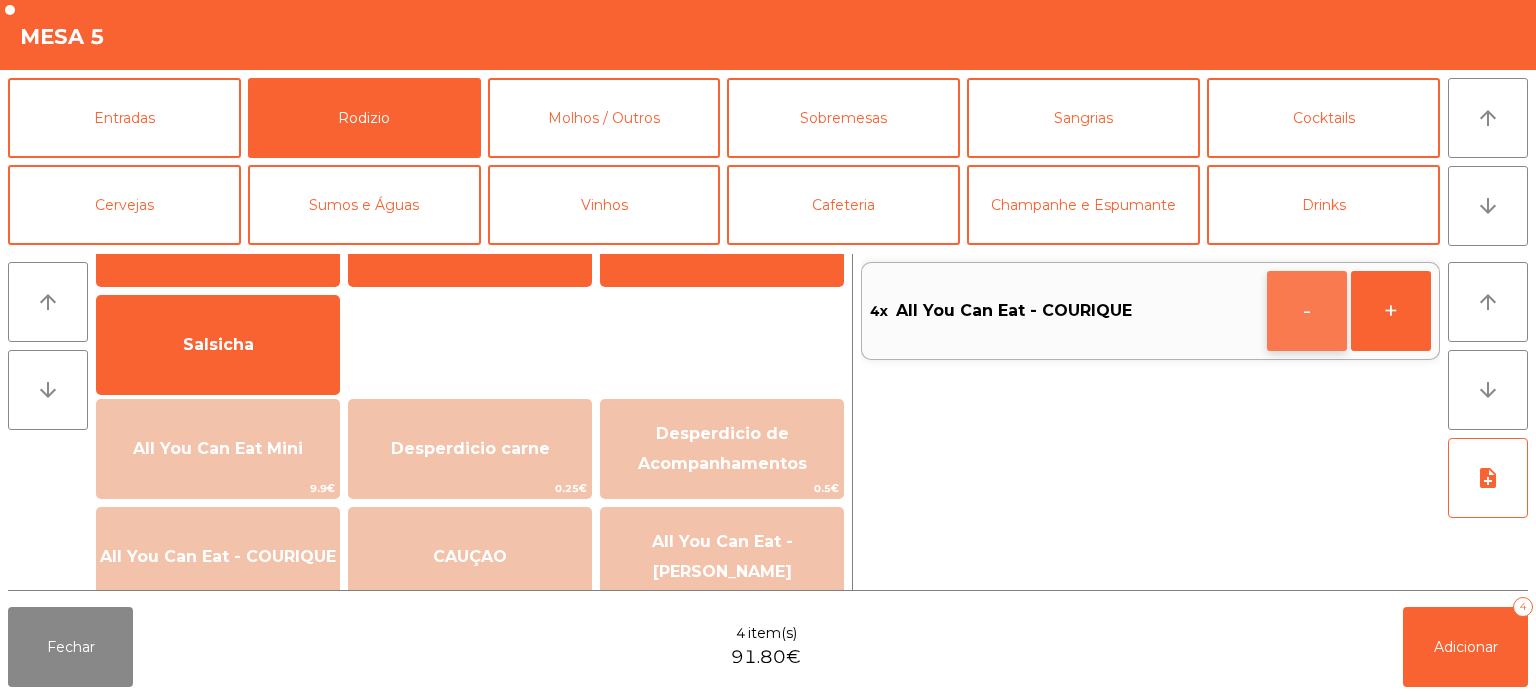 click on "-" 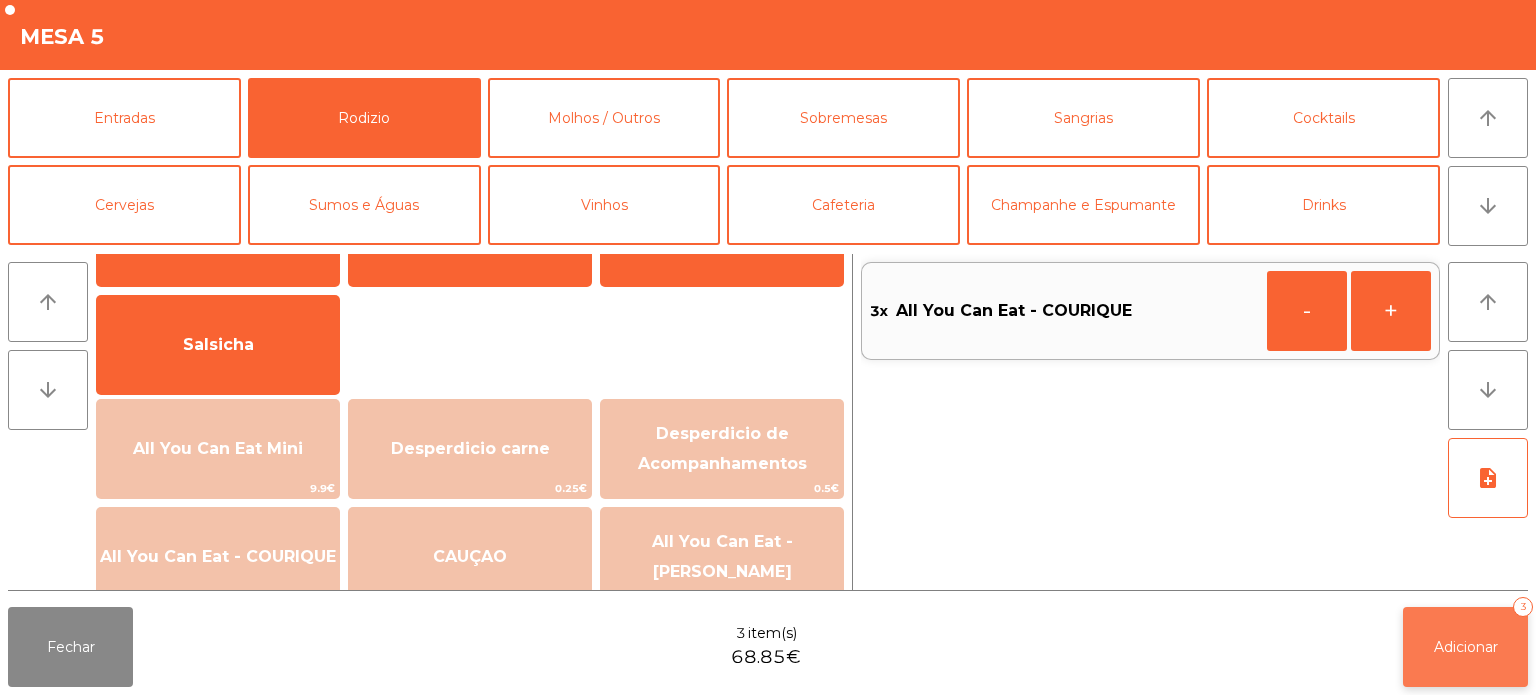 click on "Adicionar" 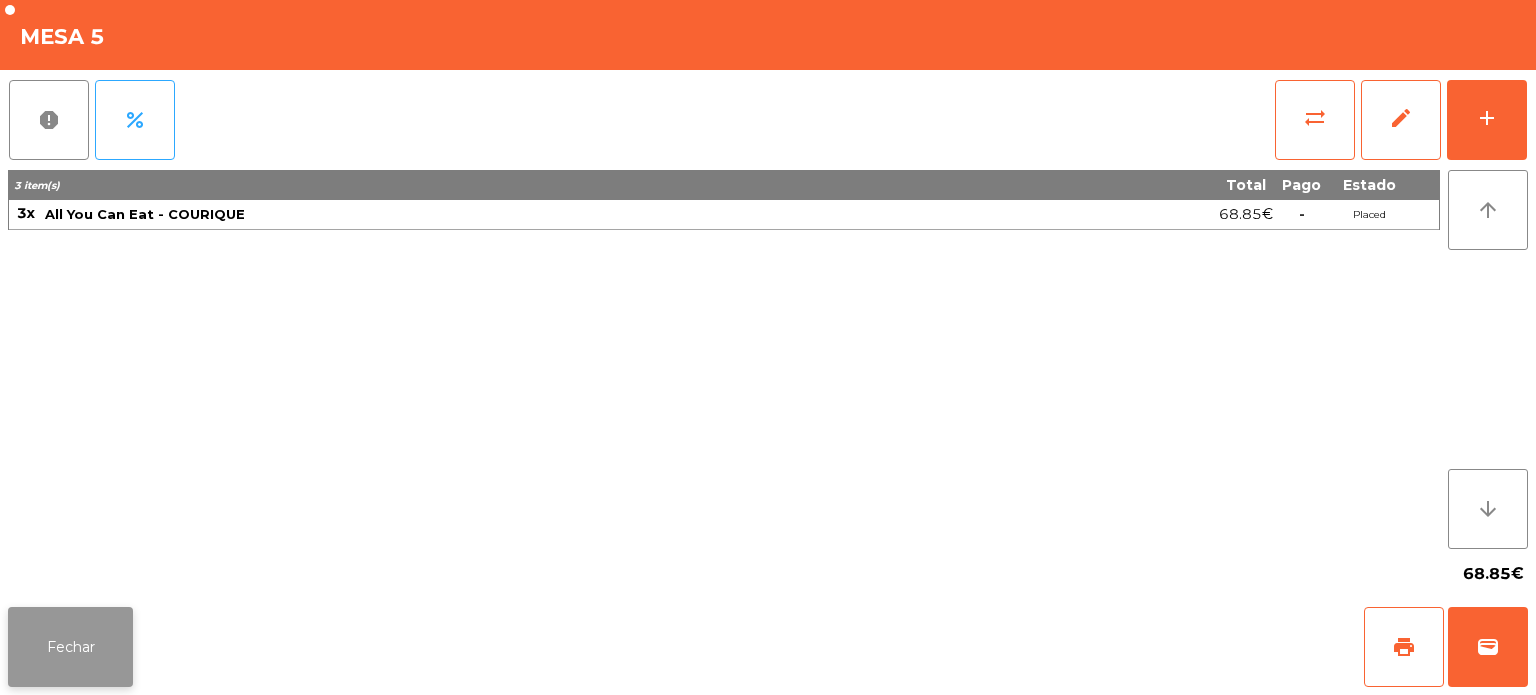 click on "Fechar" 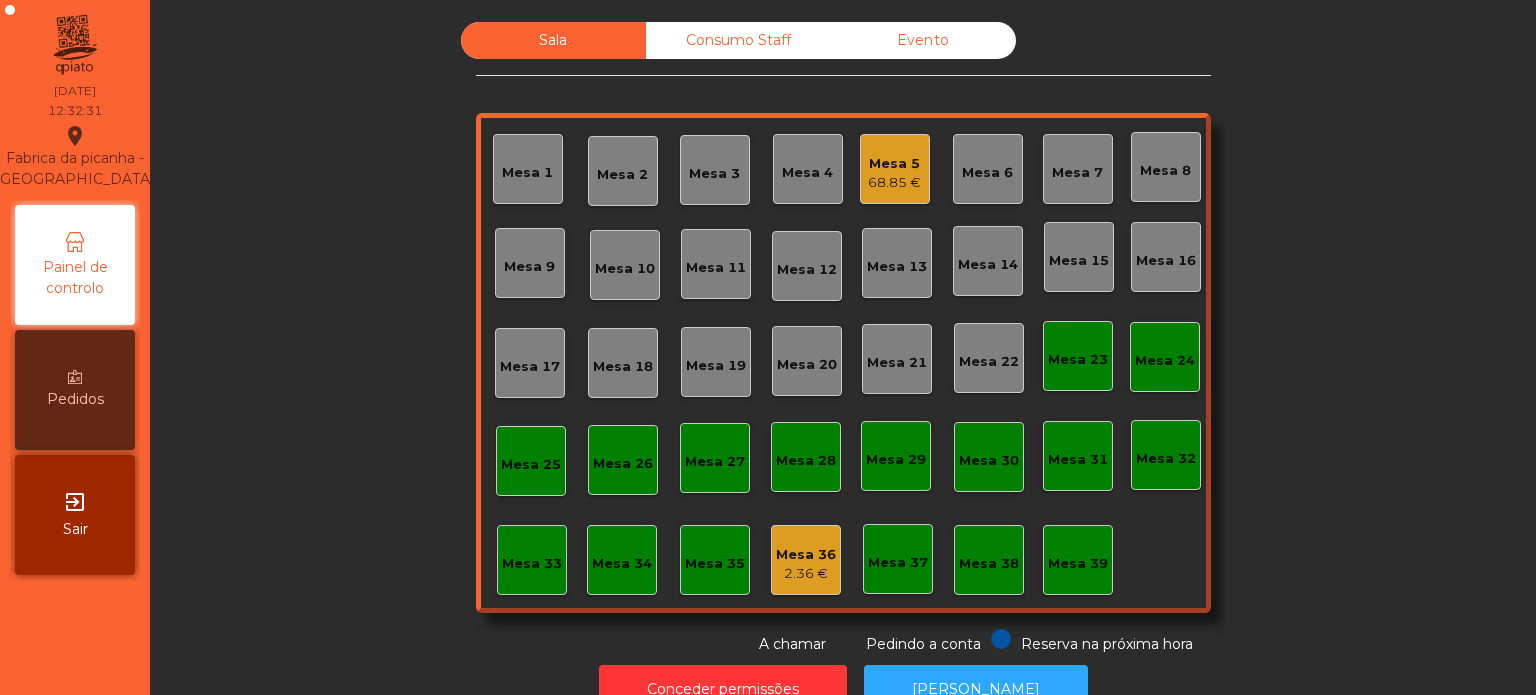 click on "Mesa 5   68.85 €" 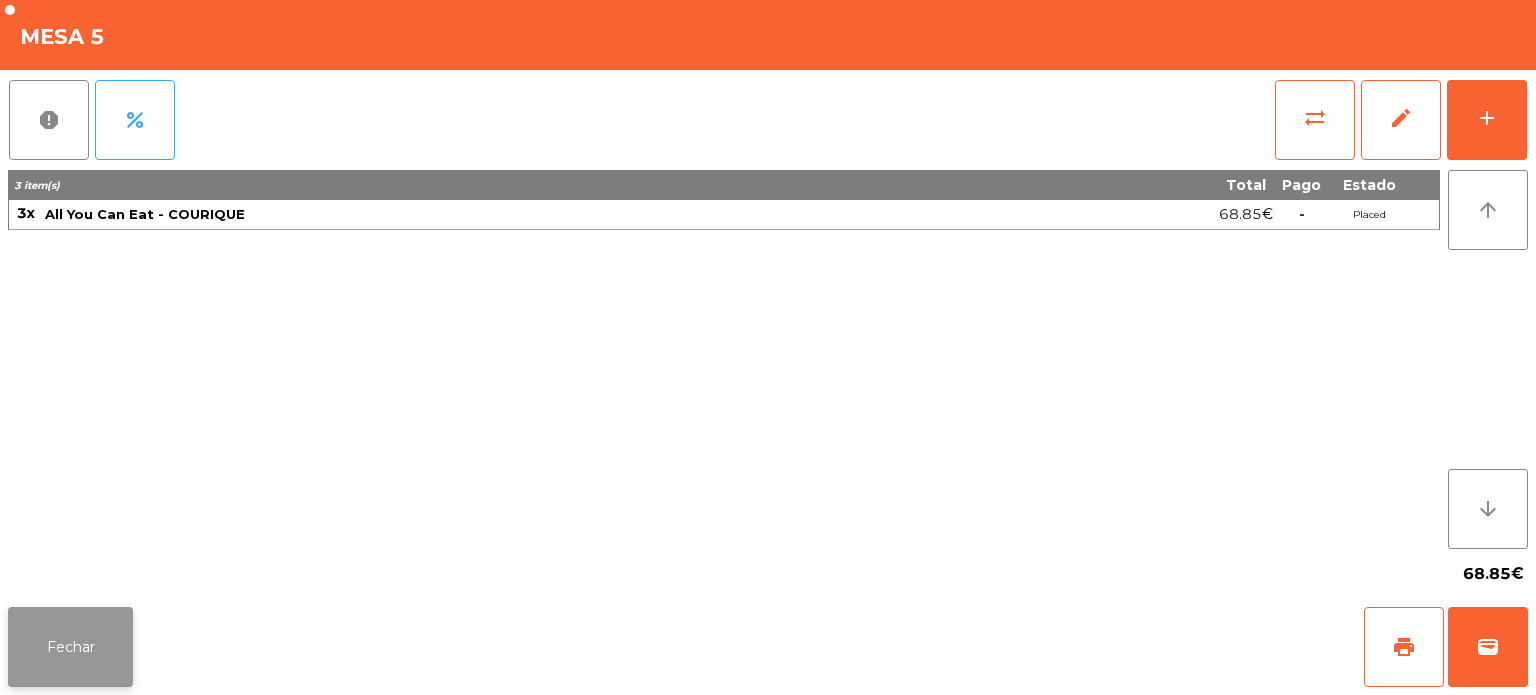 click on "Fechar" 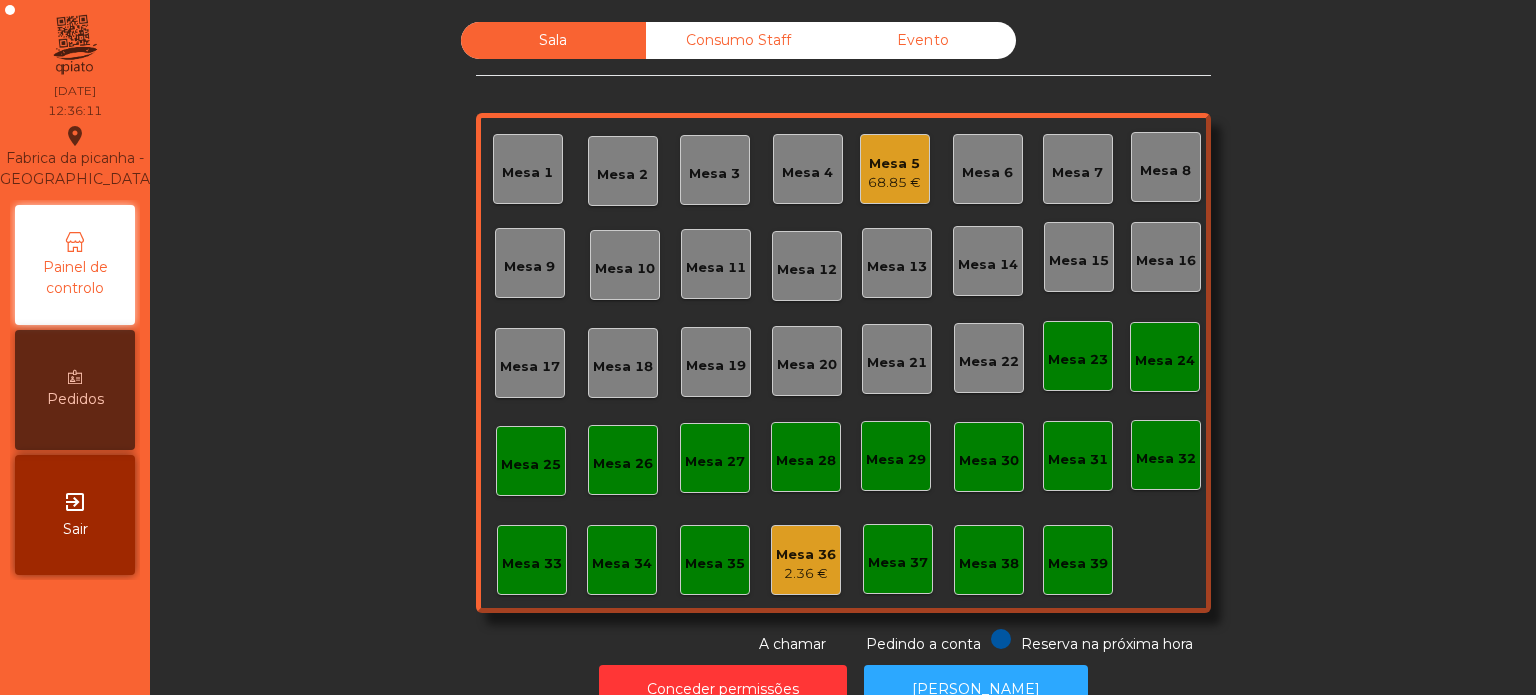 click on "Mesa 5   68.85 €" 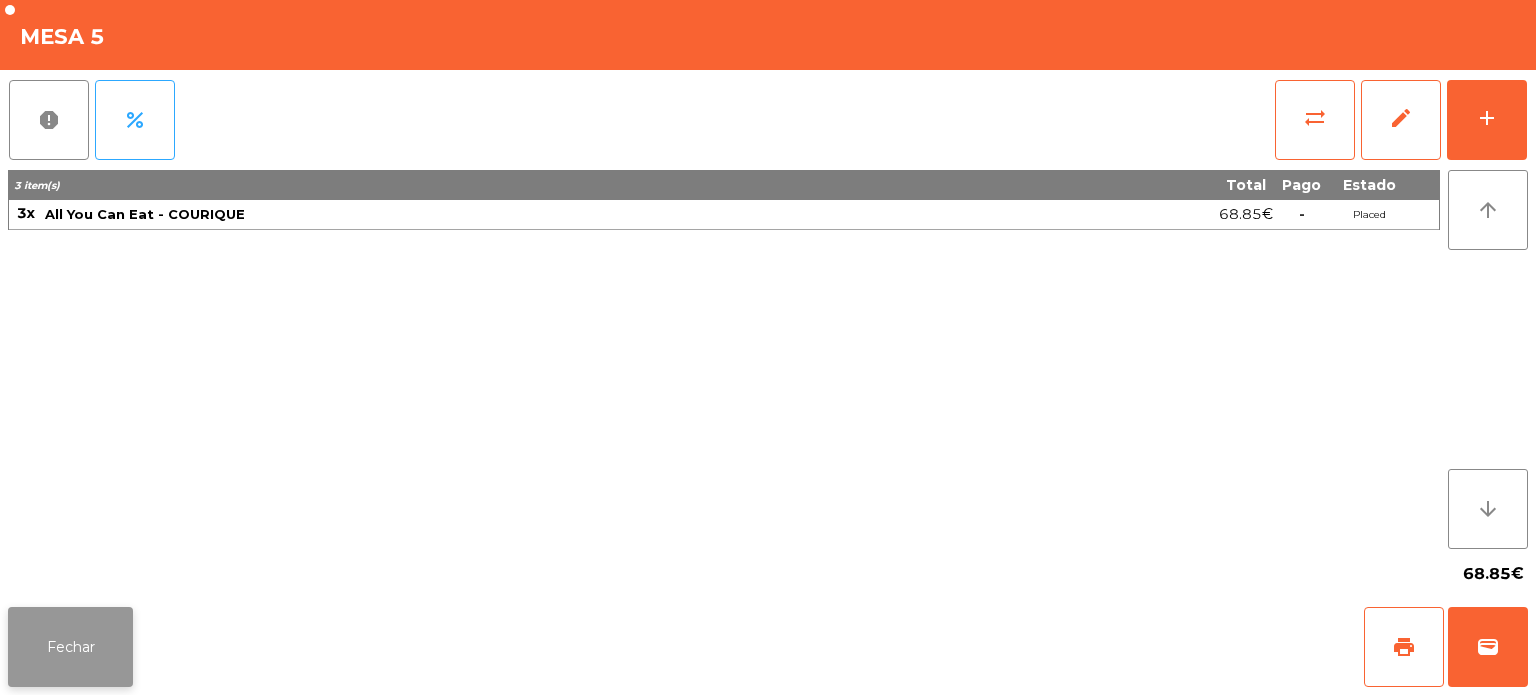 click on "Fechar" 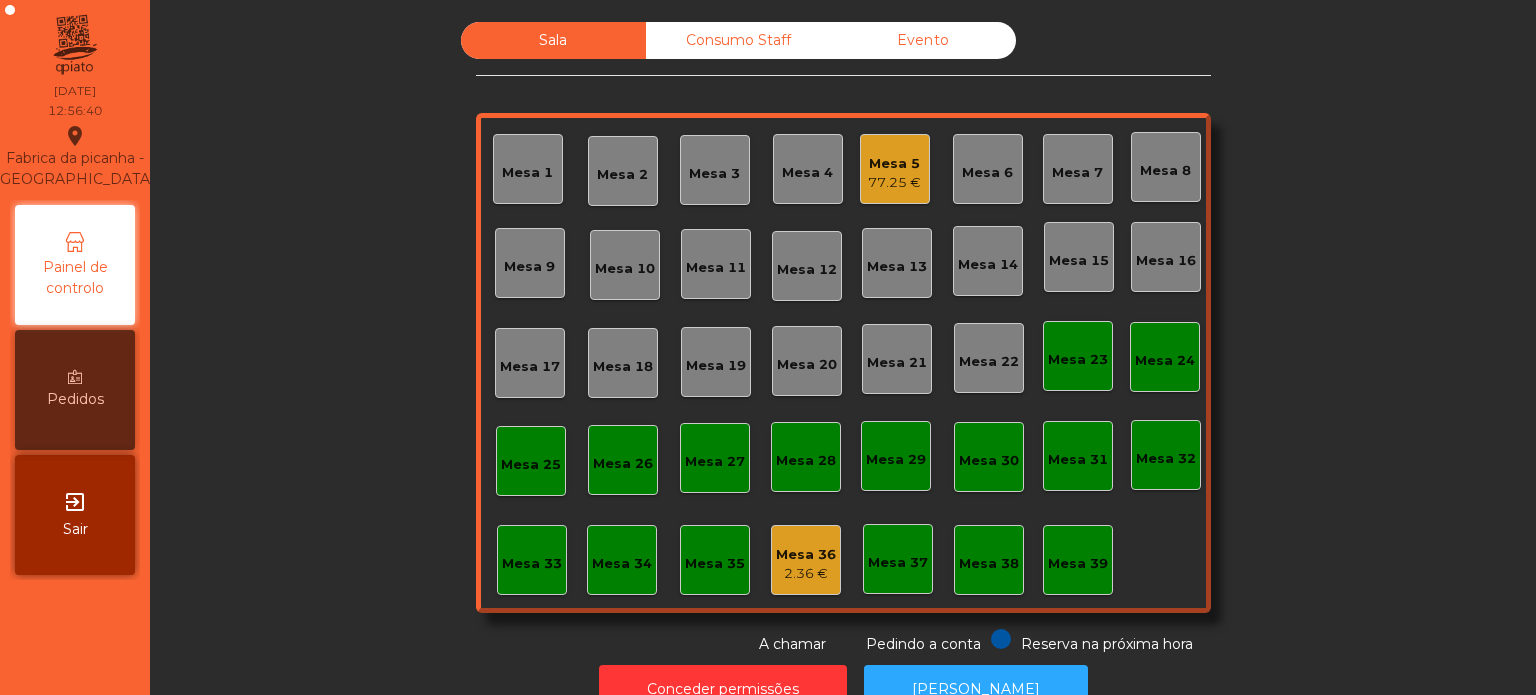 click on "Consumo Staff" 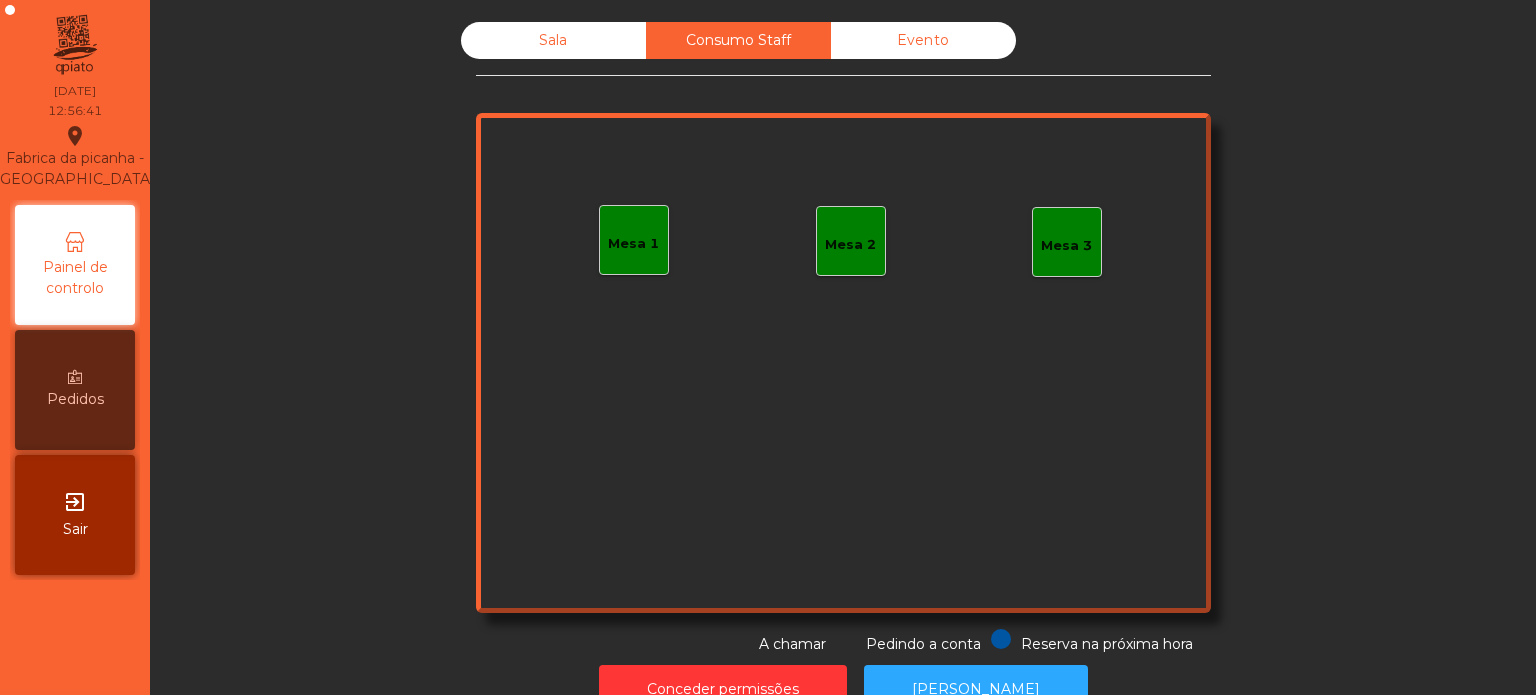 click on "Sala" 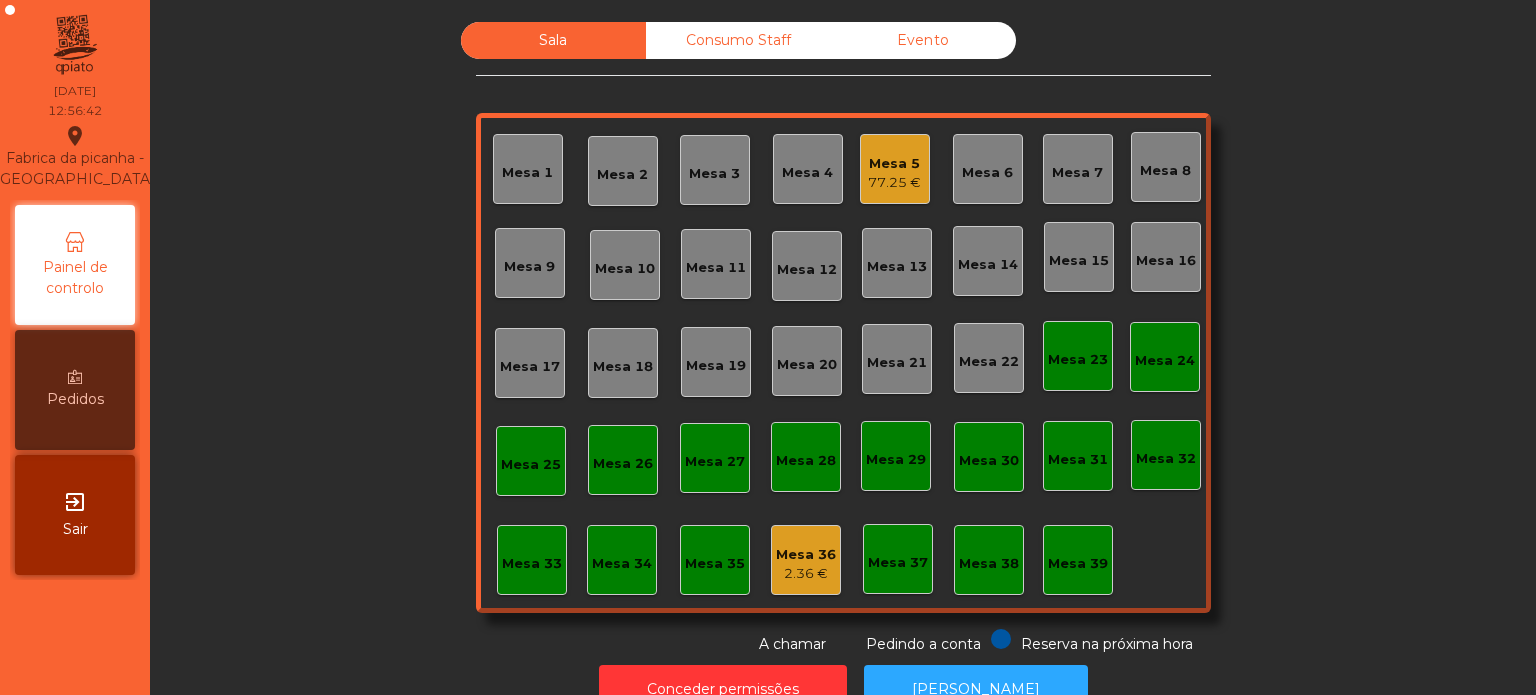 click on "Mesa 39" 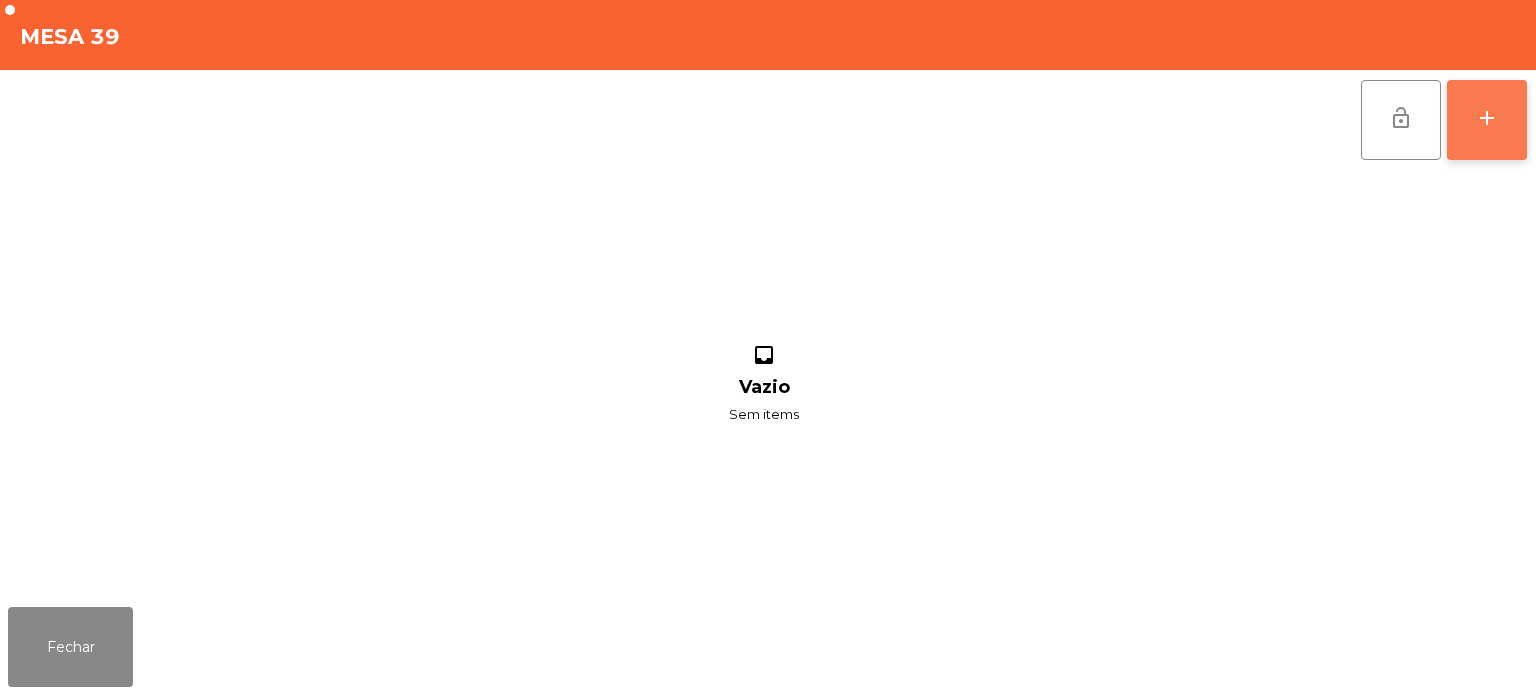 click on "add" 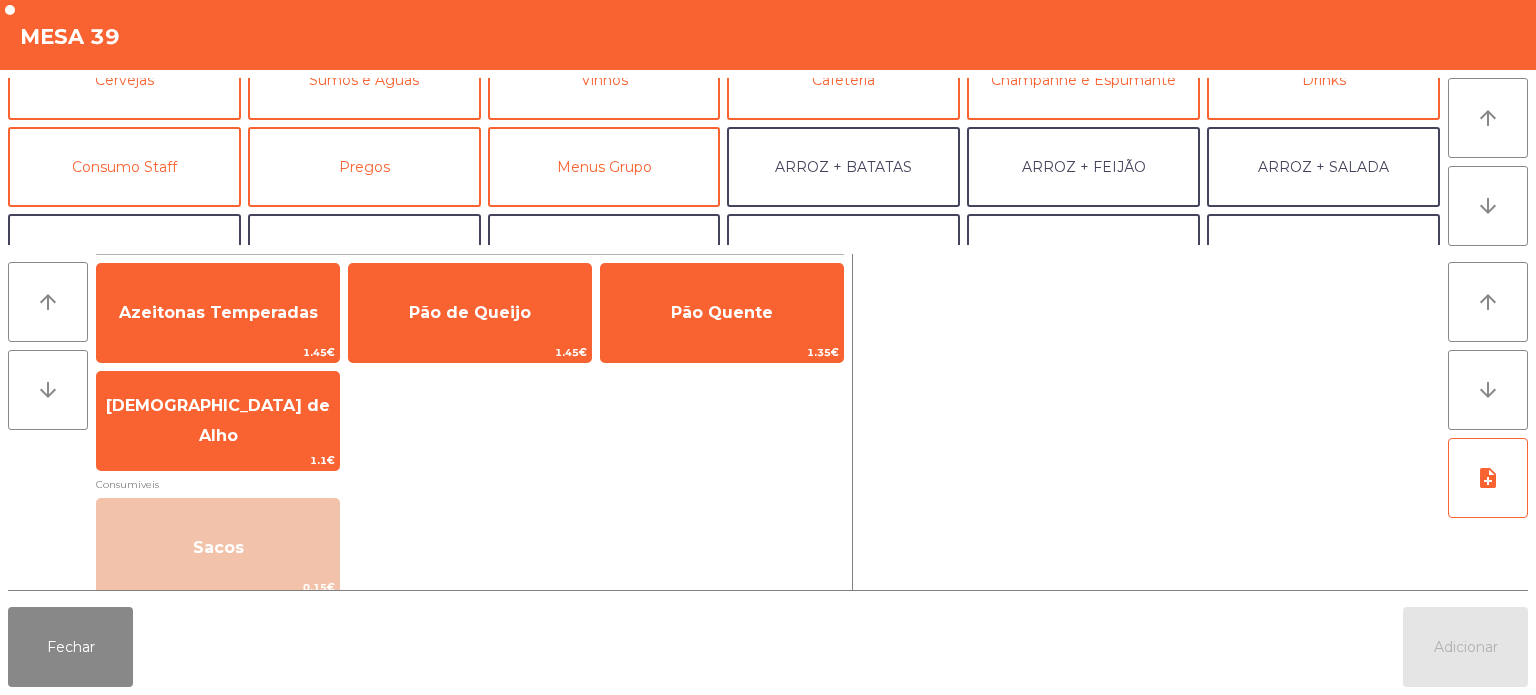 scroll, scrollTop: 124, scrollLeft: 0, axis: vertical 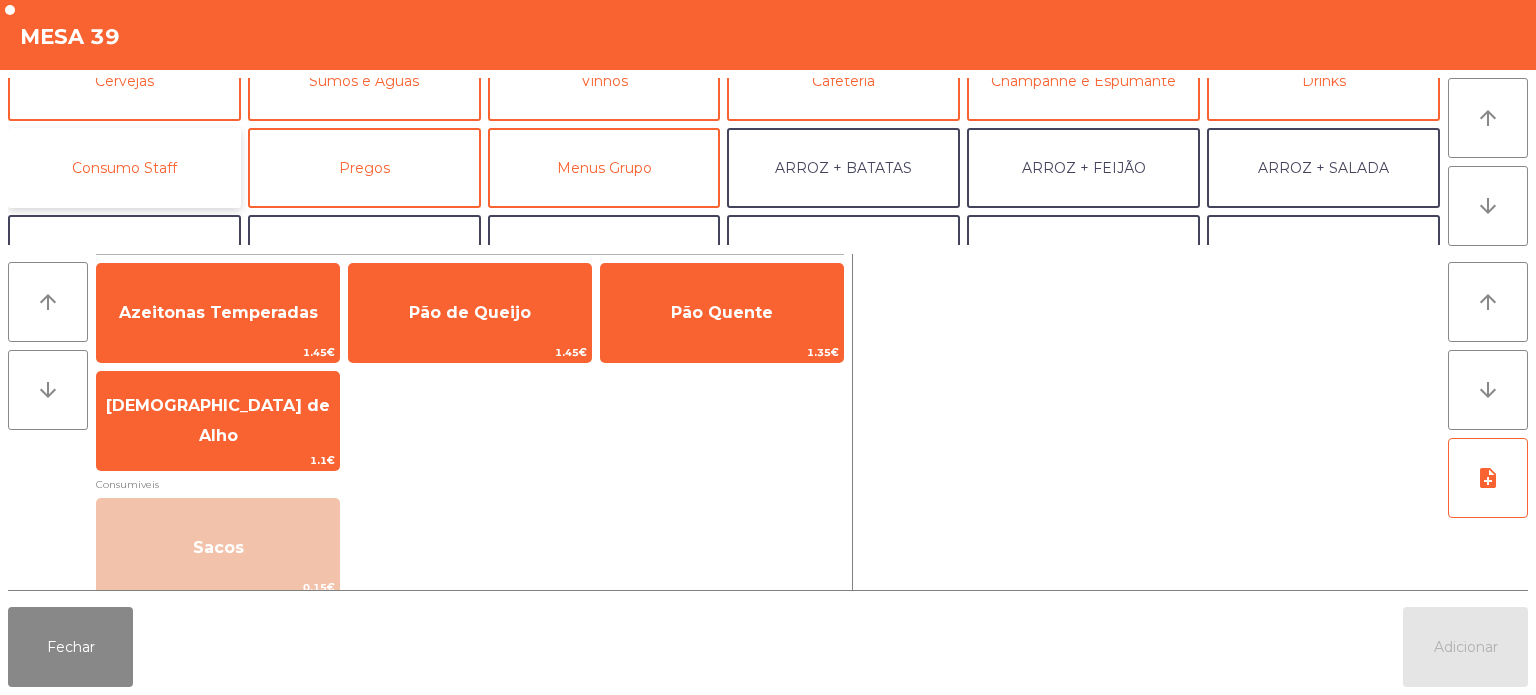 click on "Consumo Staff" 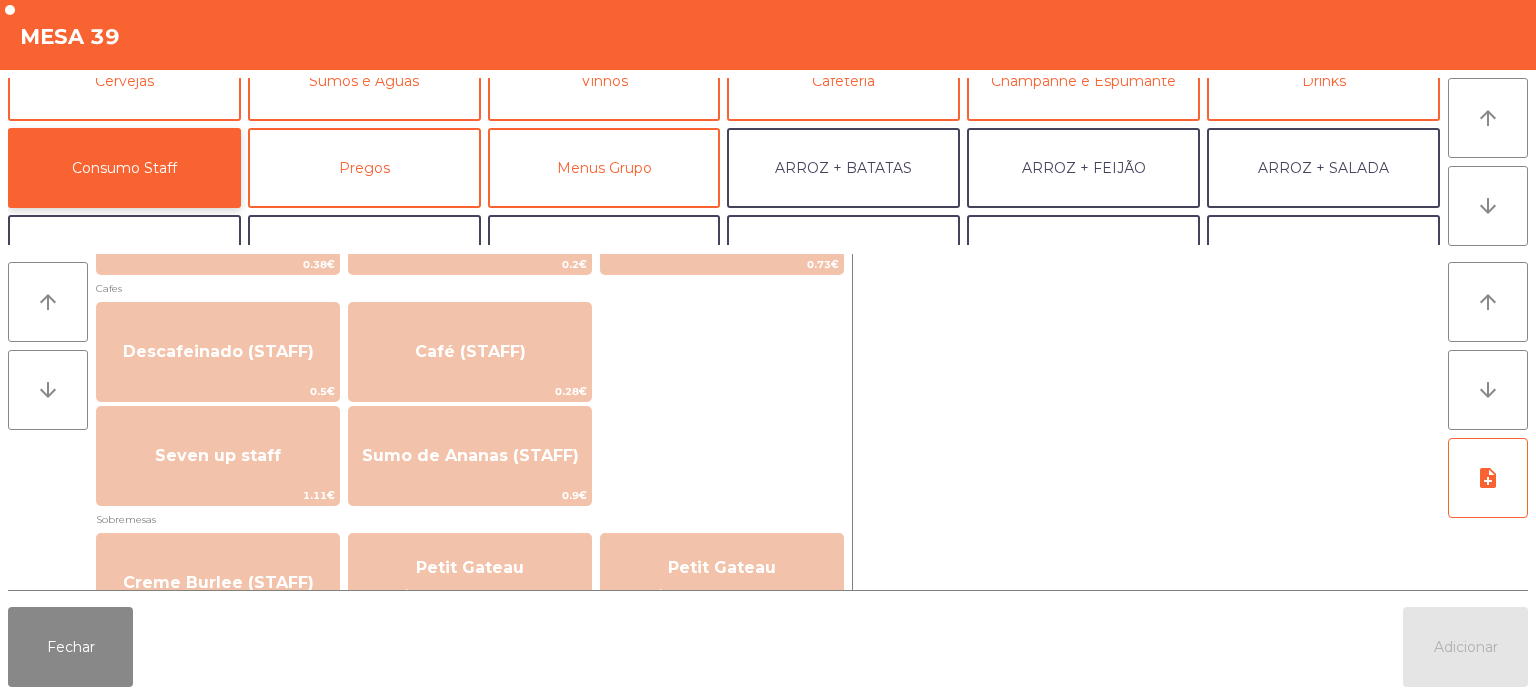 scroll, scrollTop: 1168, scrollLeft: 0, axis: vertical 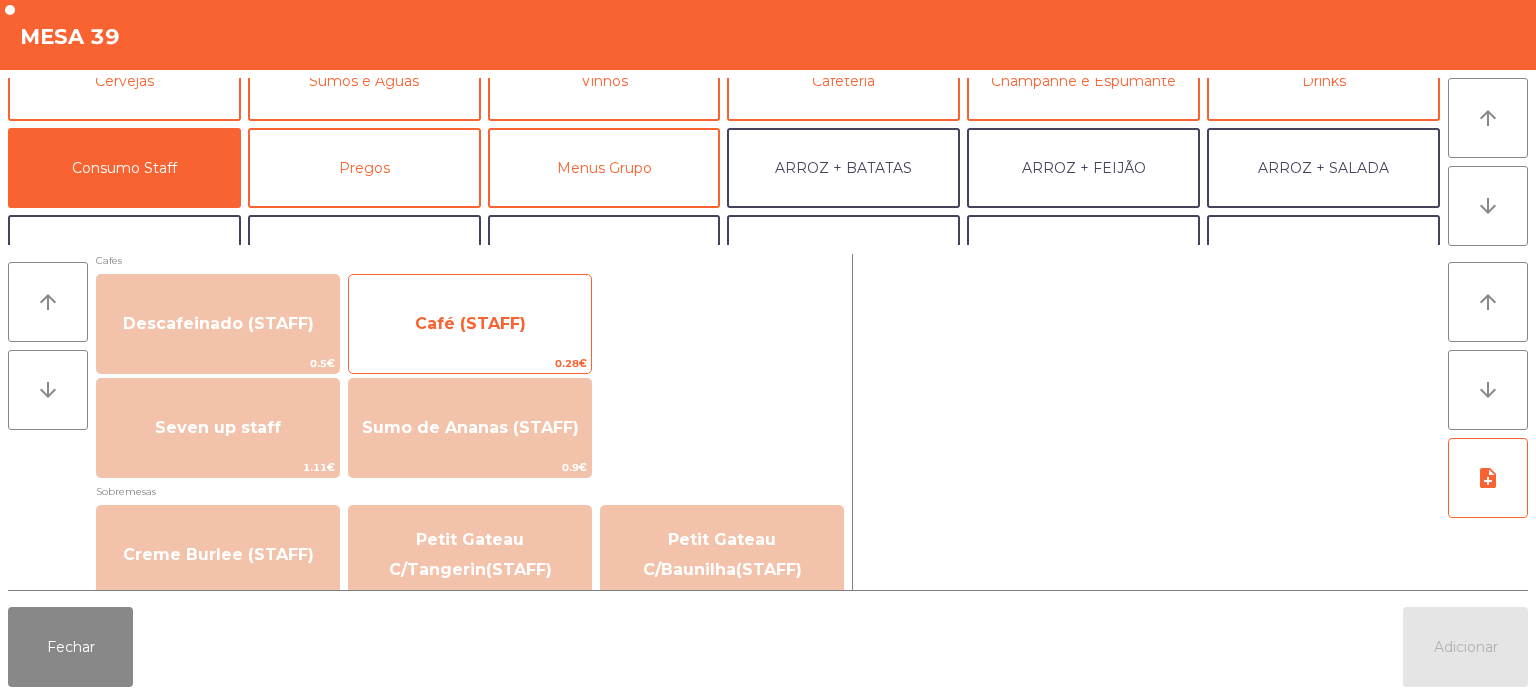 click on "Café (STAFF)" 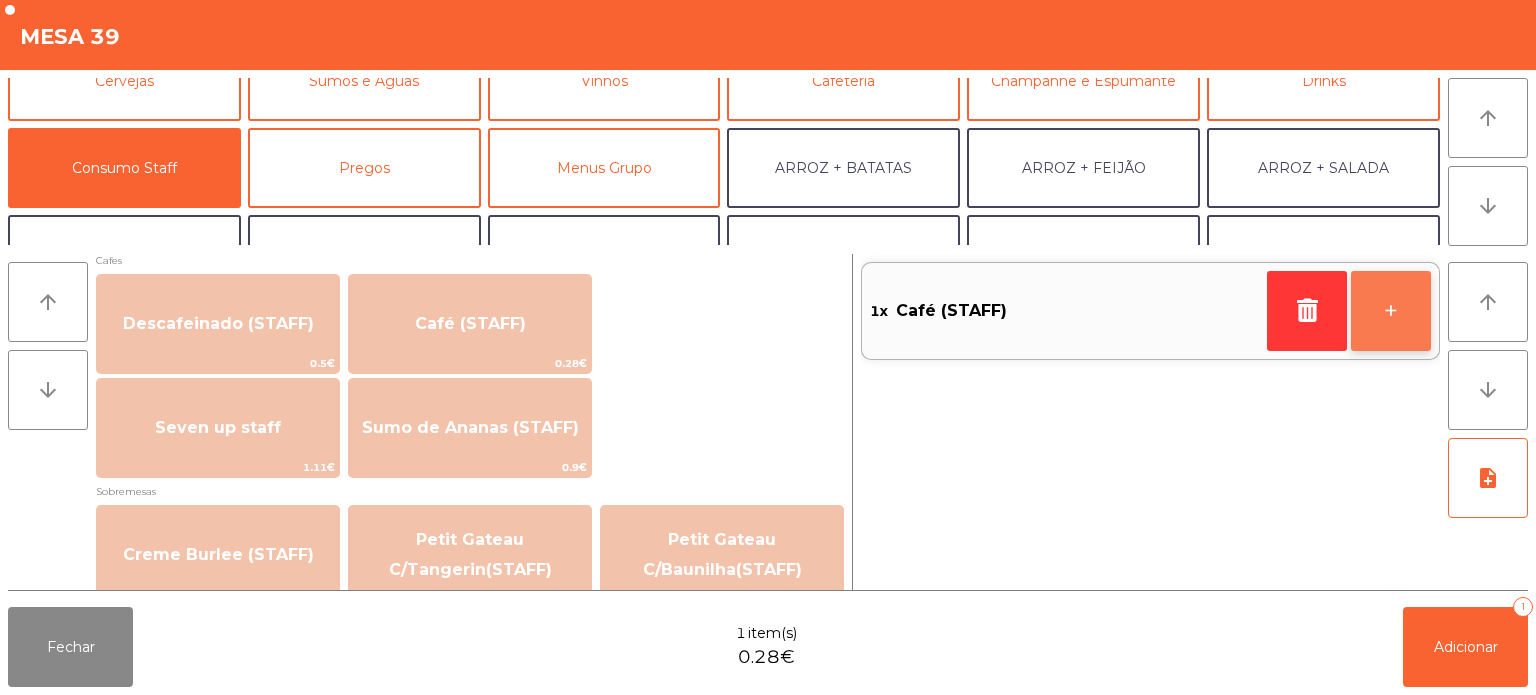 click on "+" 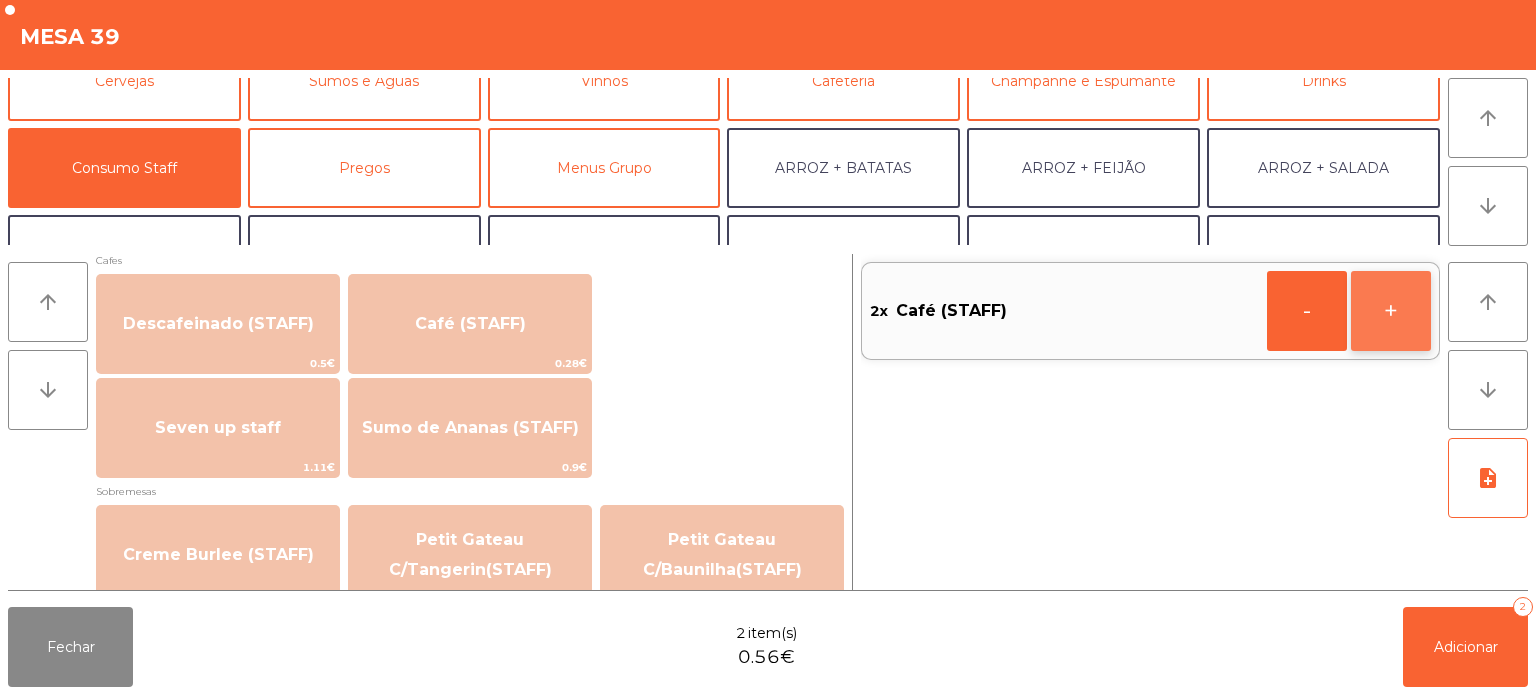 click on "+" 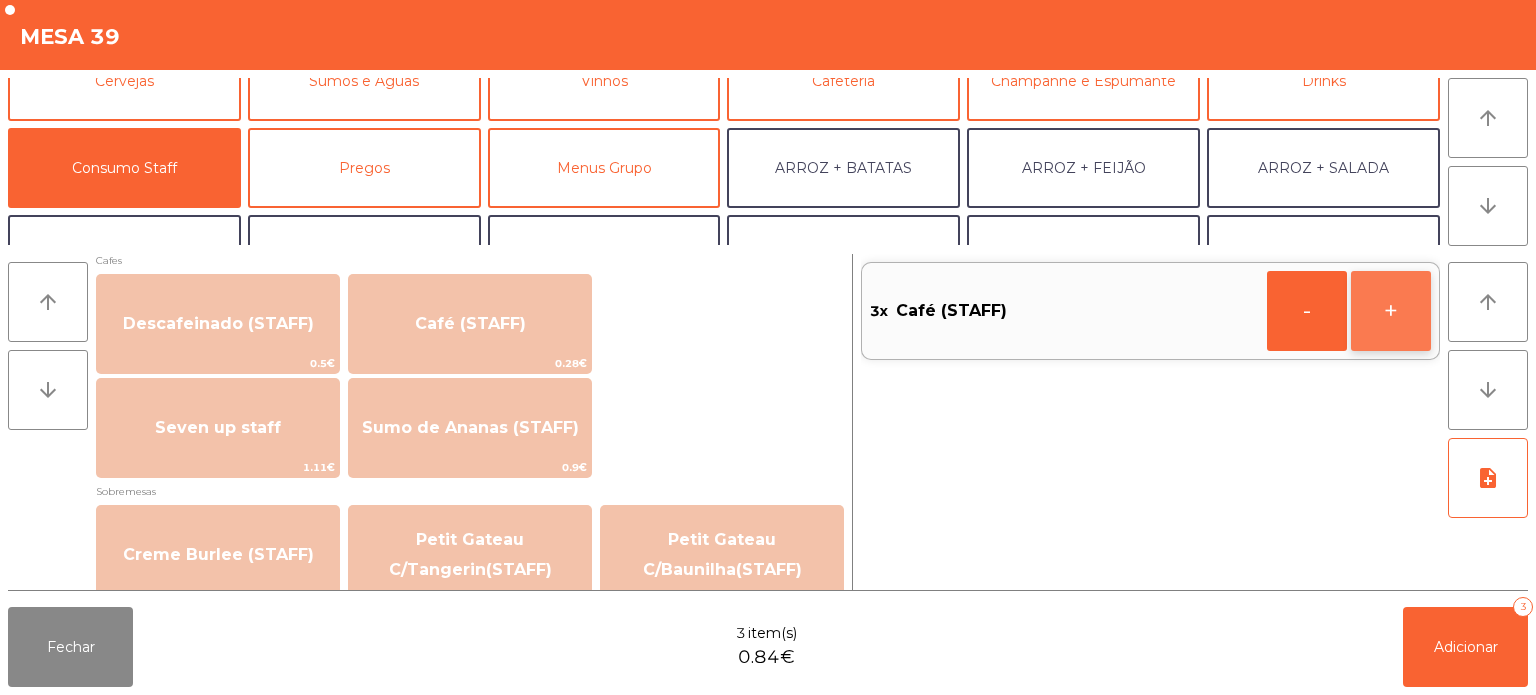 click on "+" 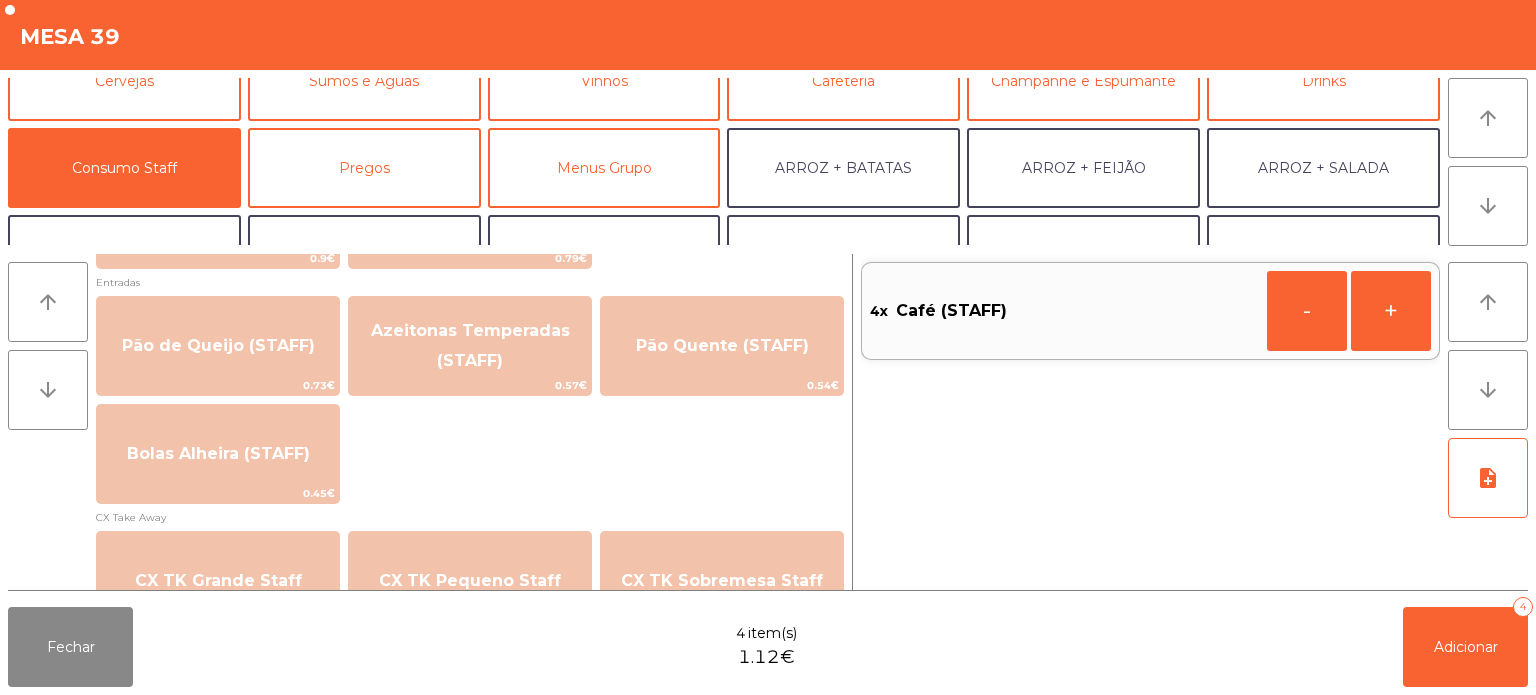 scroll, scrollTop: 1611, scrollLeft: 0, axis: vertical 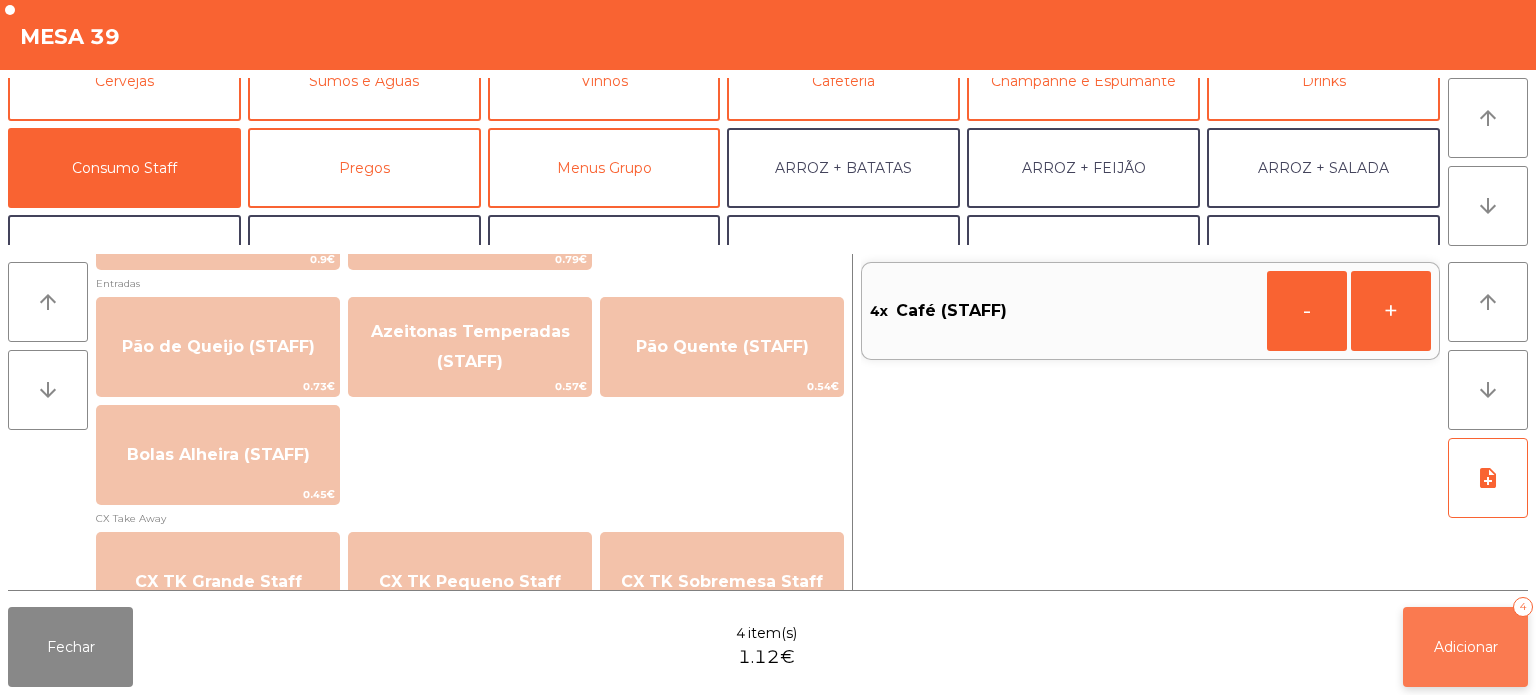 click on "Adicionar   4" 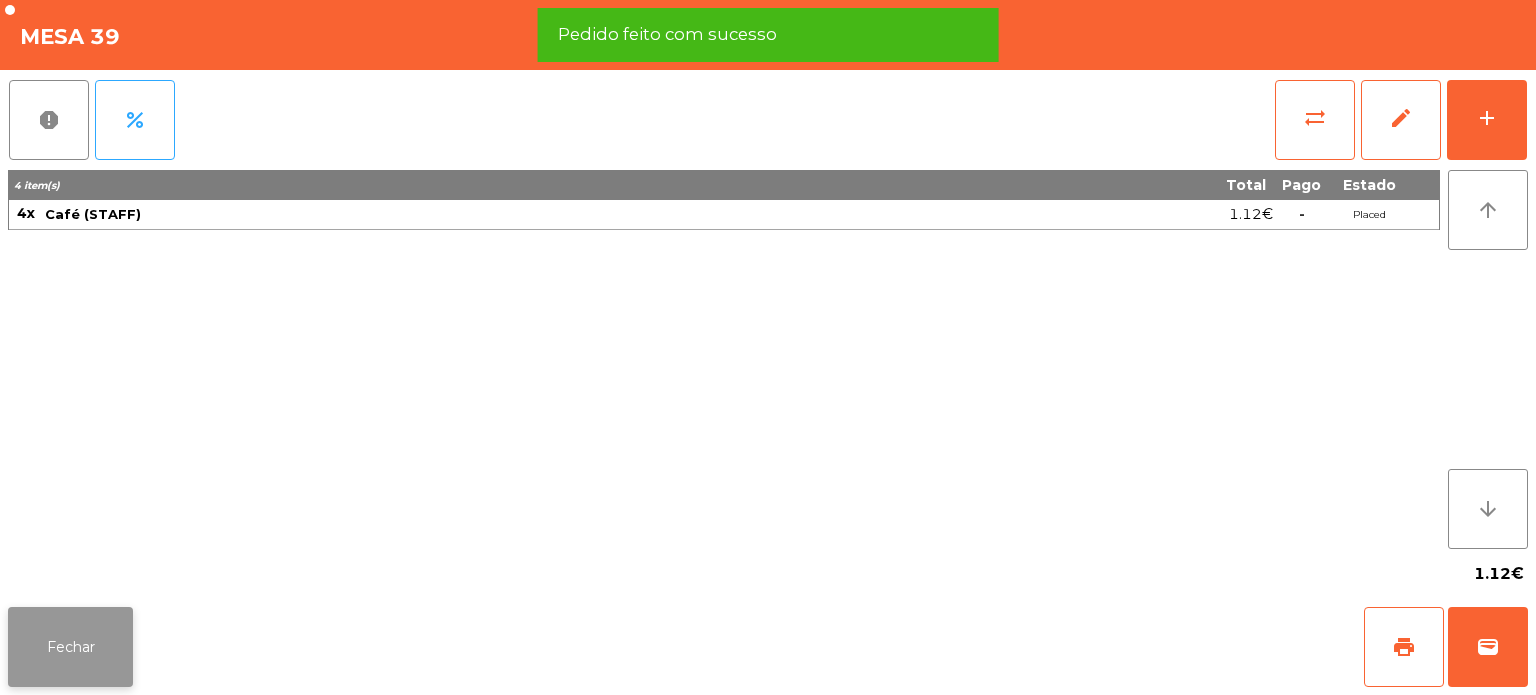 click on "Fechar" 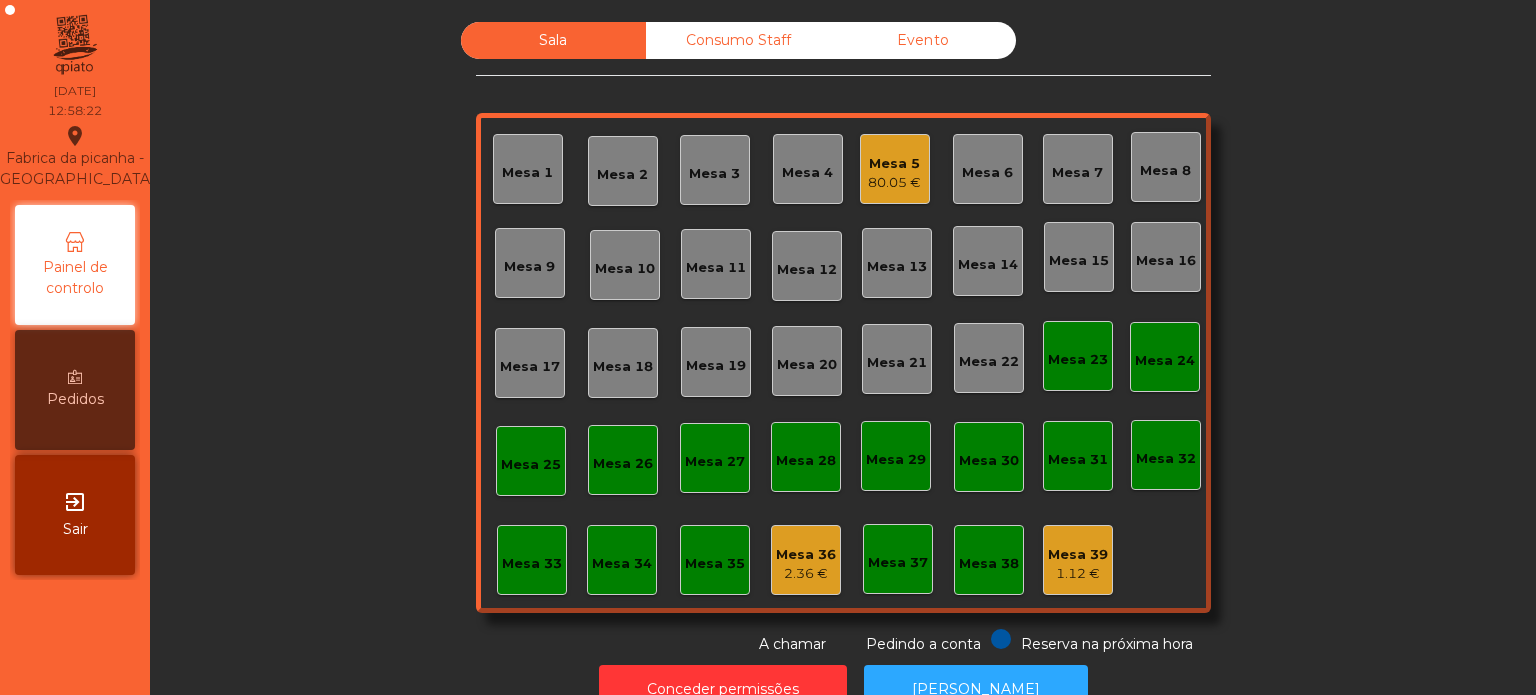 scroll, scrollTop: 55, scrollLeft: 0, axis: vertical 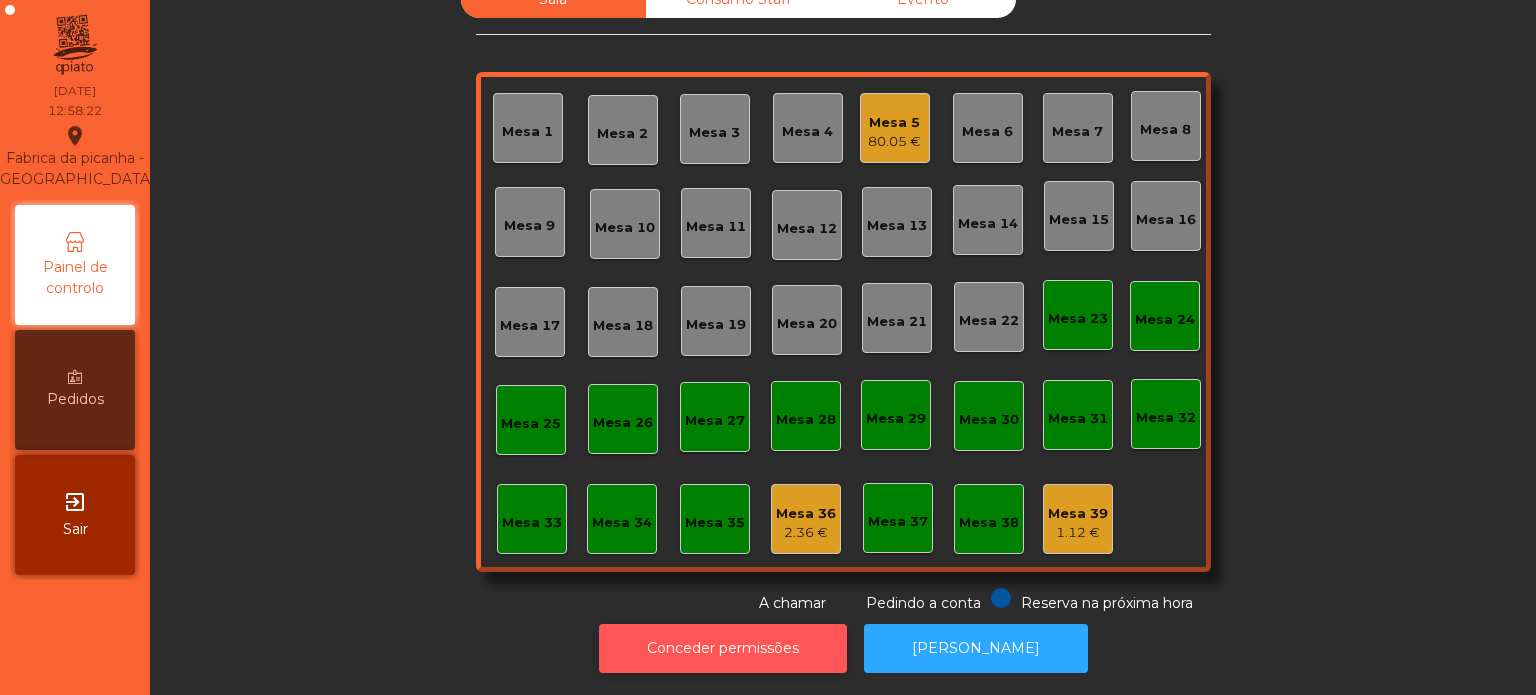 click on "Conceder permissões" 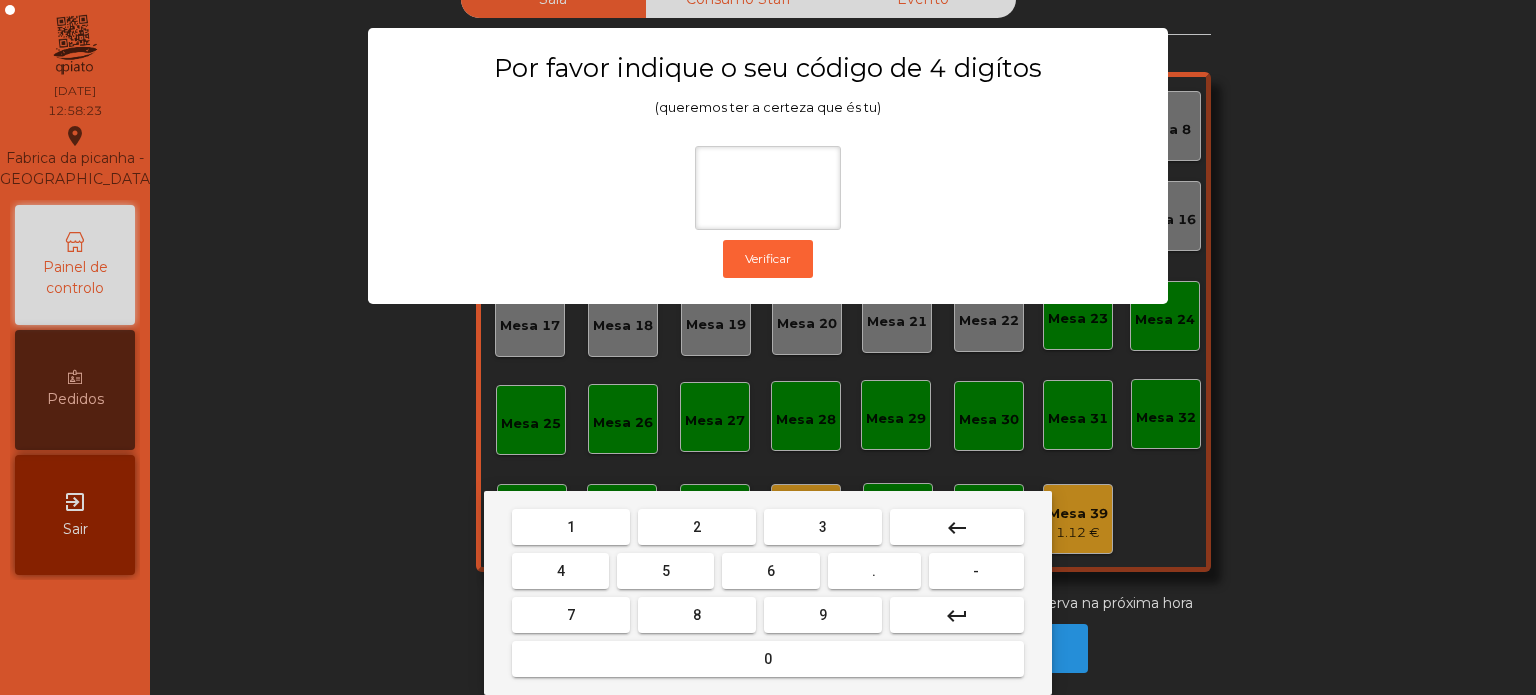 click on "1" at bounding box center (571, 527) 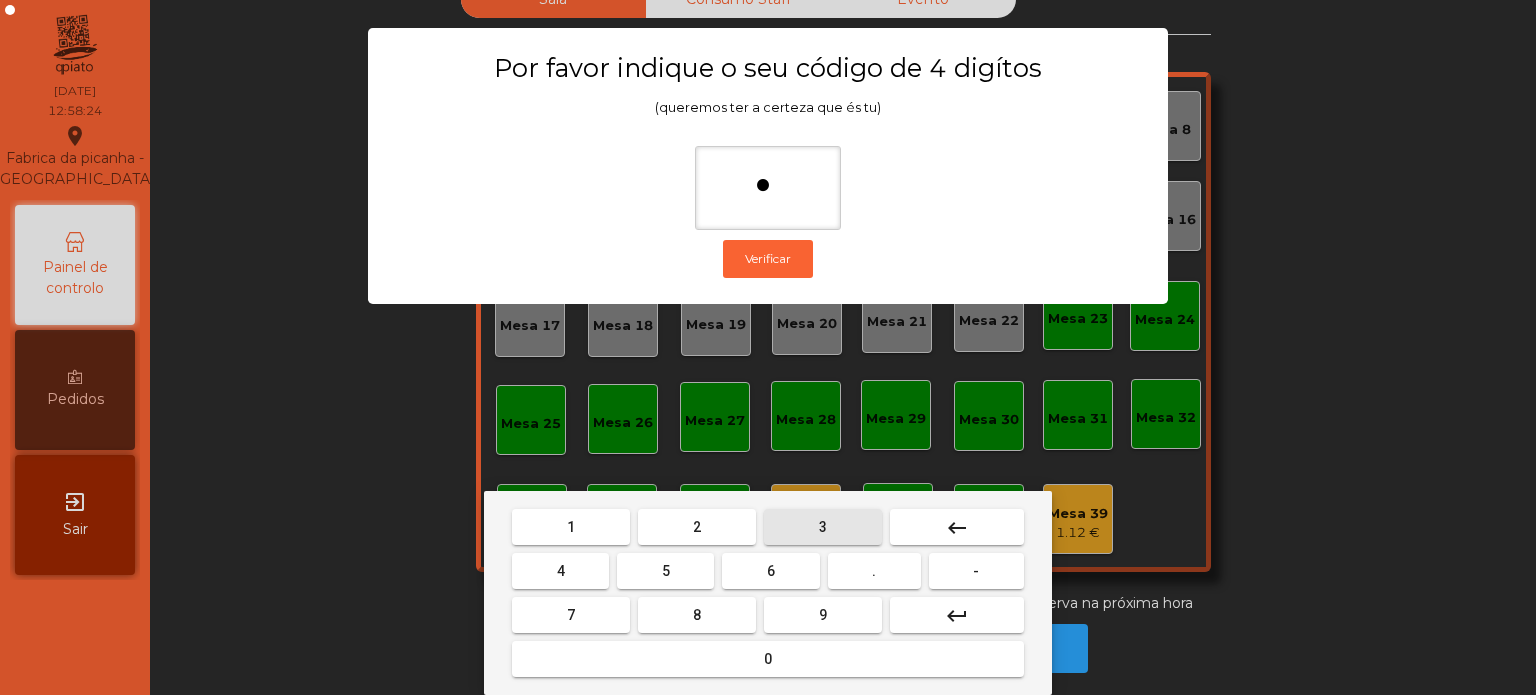 click on "3" at bounding box center (823, 527) 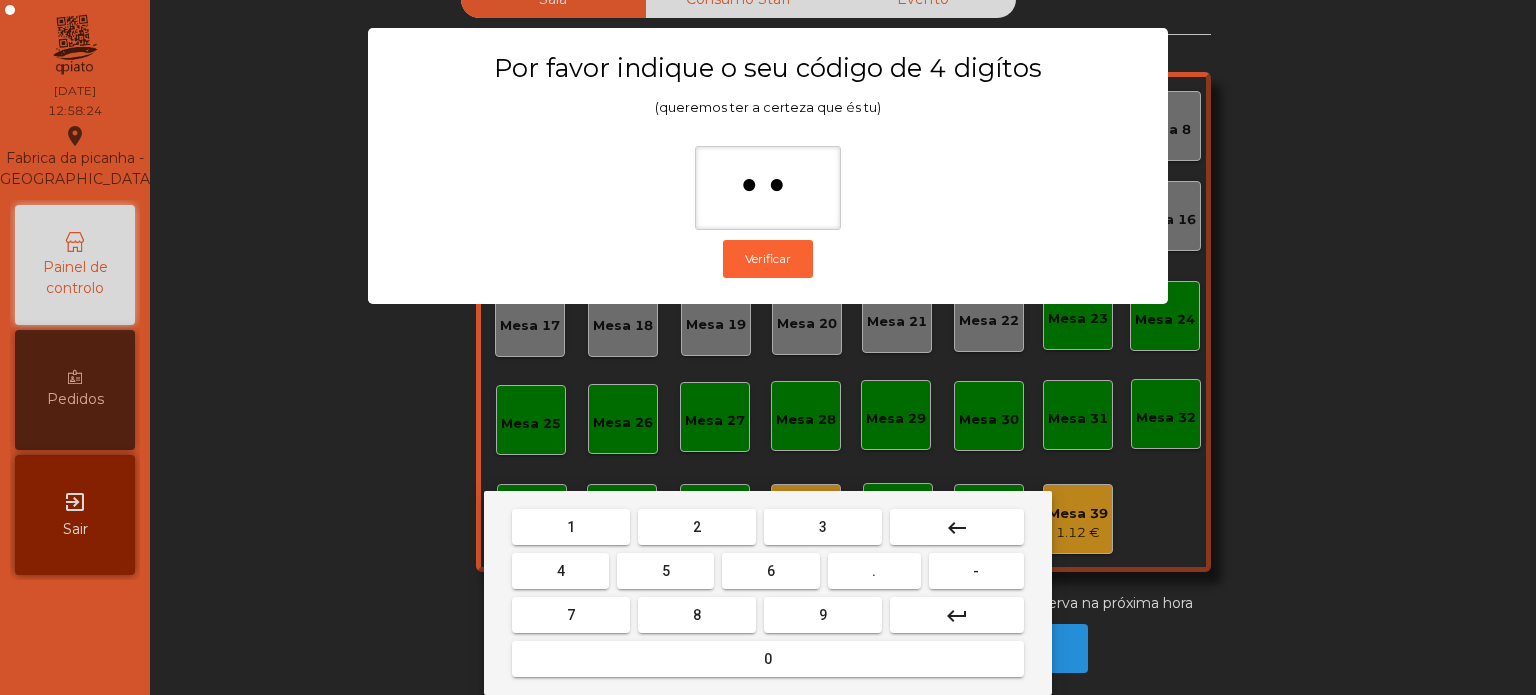 click on "5" at bounding box center [665, 571] 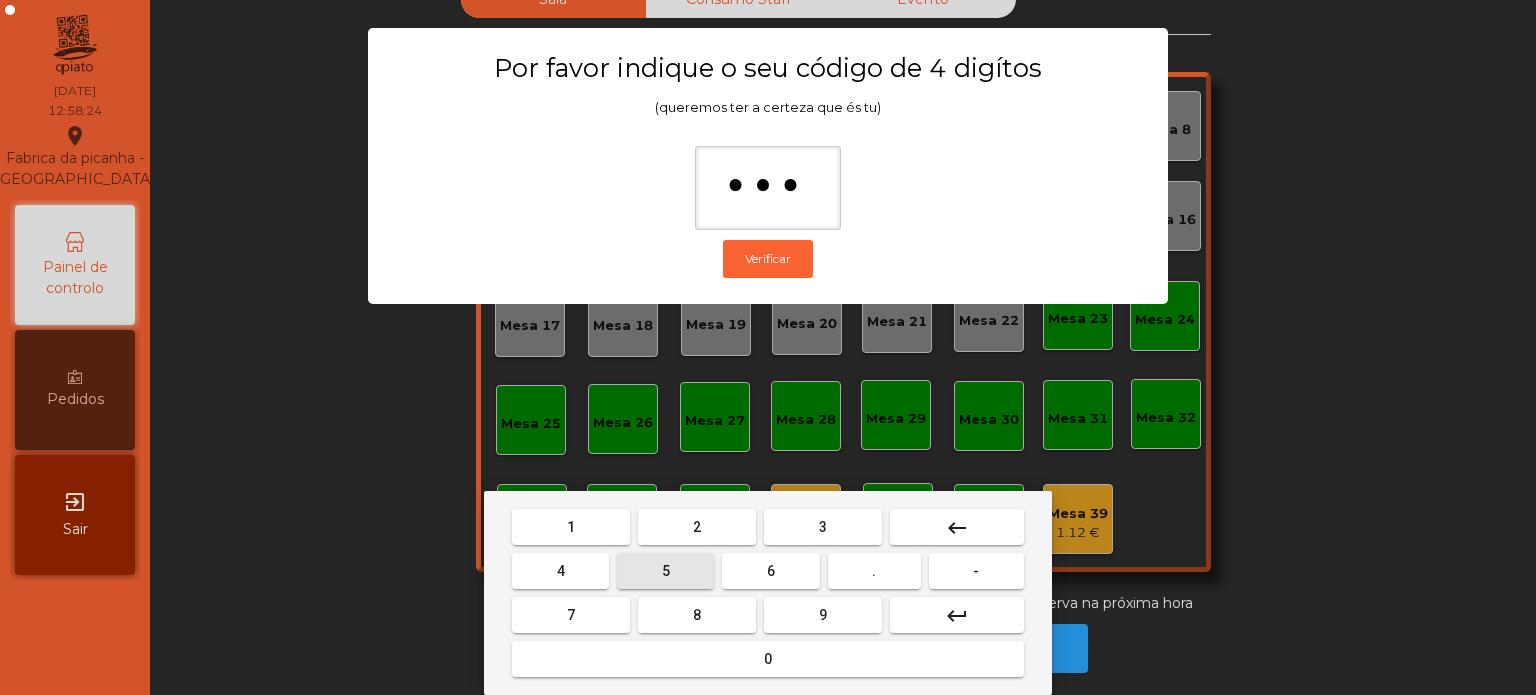 click on "0" at bounding box center (768, 659) 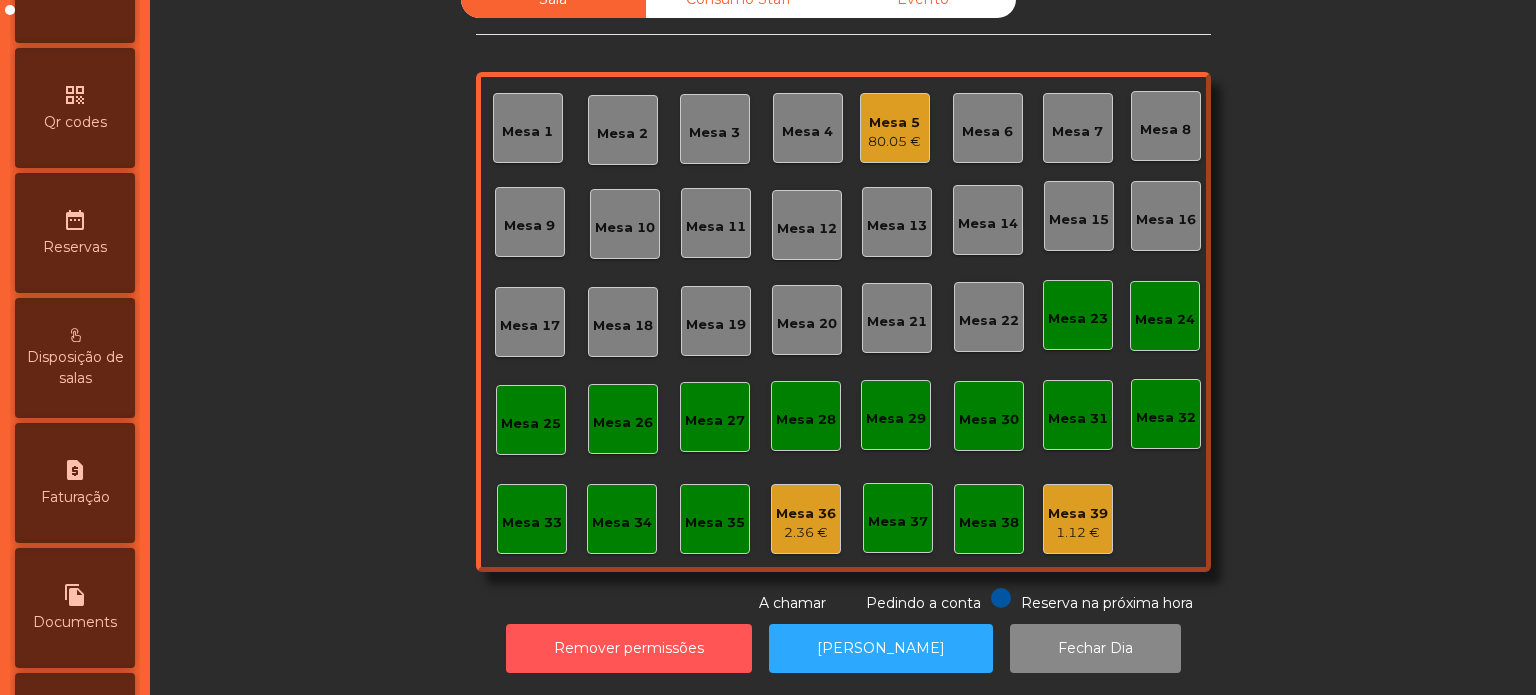 scroll, scrollTop: 791, scrollLeft: 0, axis: vertical 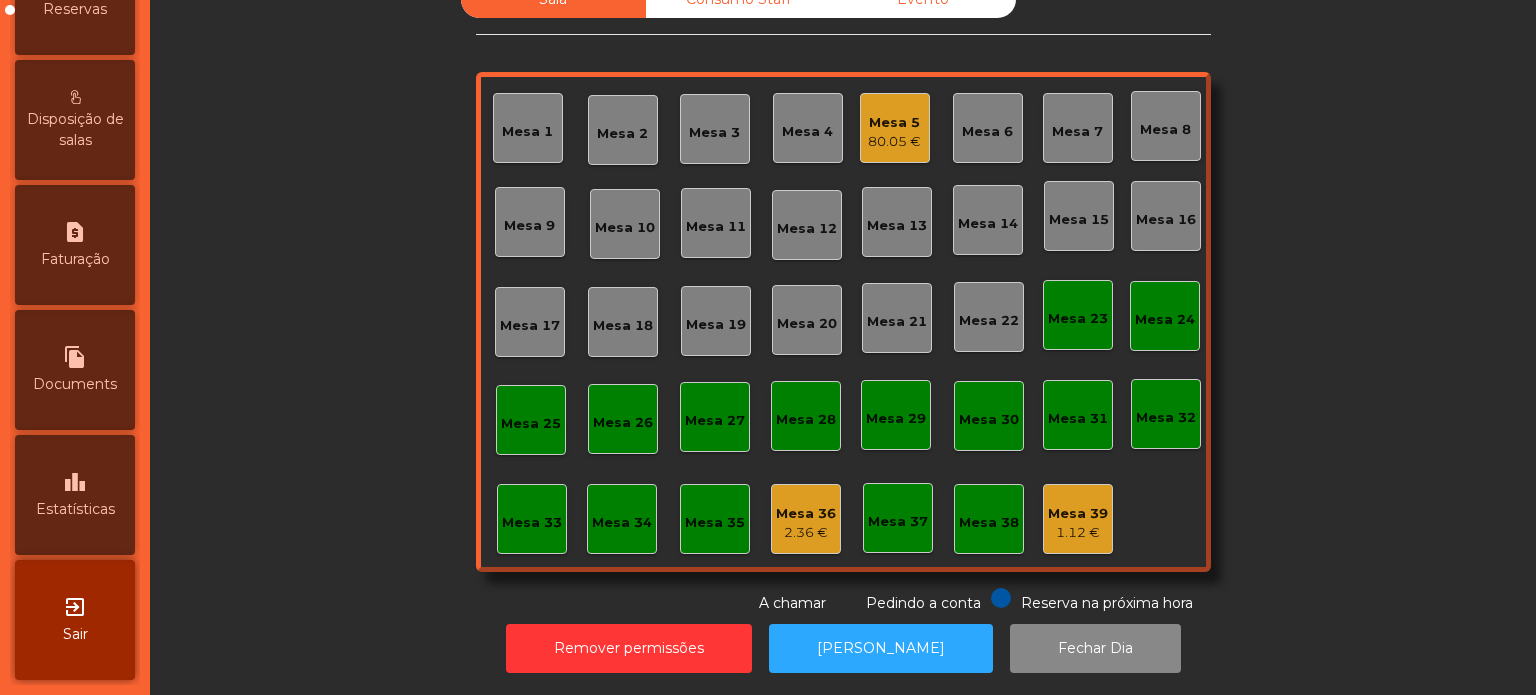 click on "leaderboard" at bounding box center [75, 482] 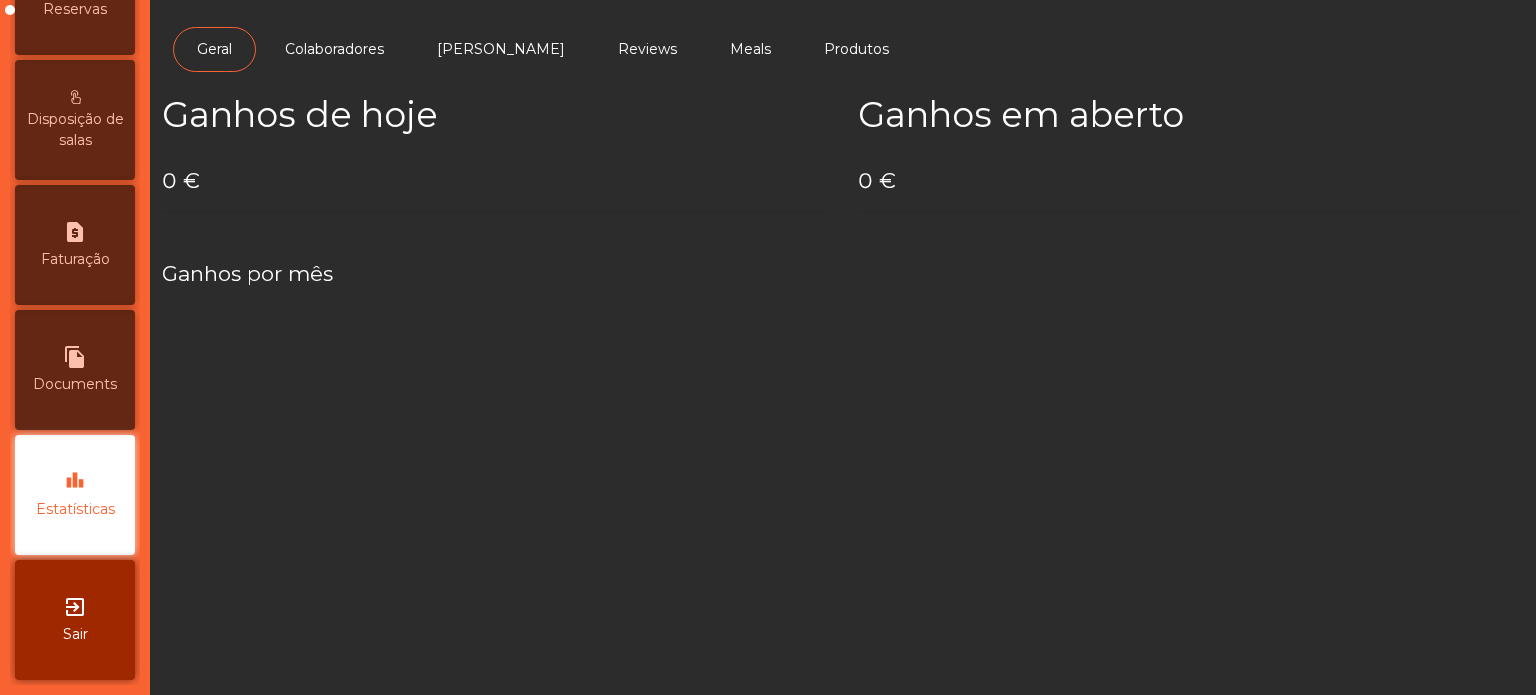 click on "file_copy" at bounding box center [75, 357] 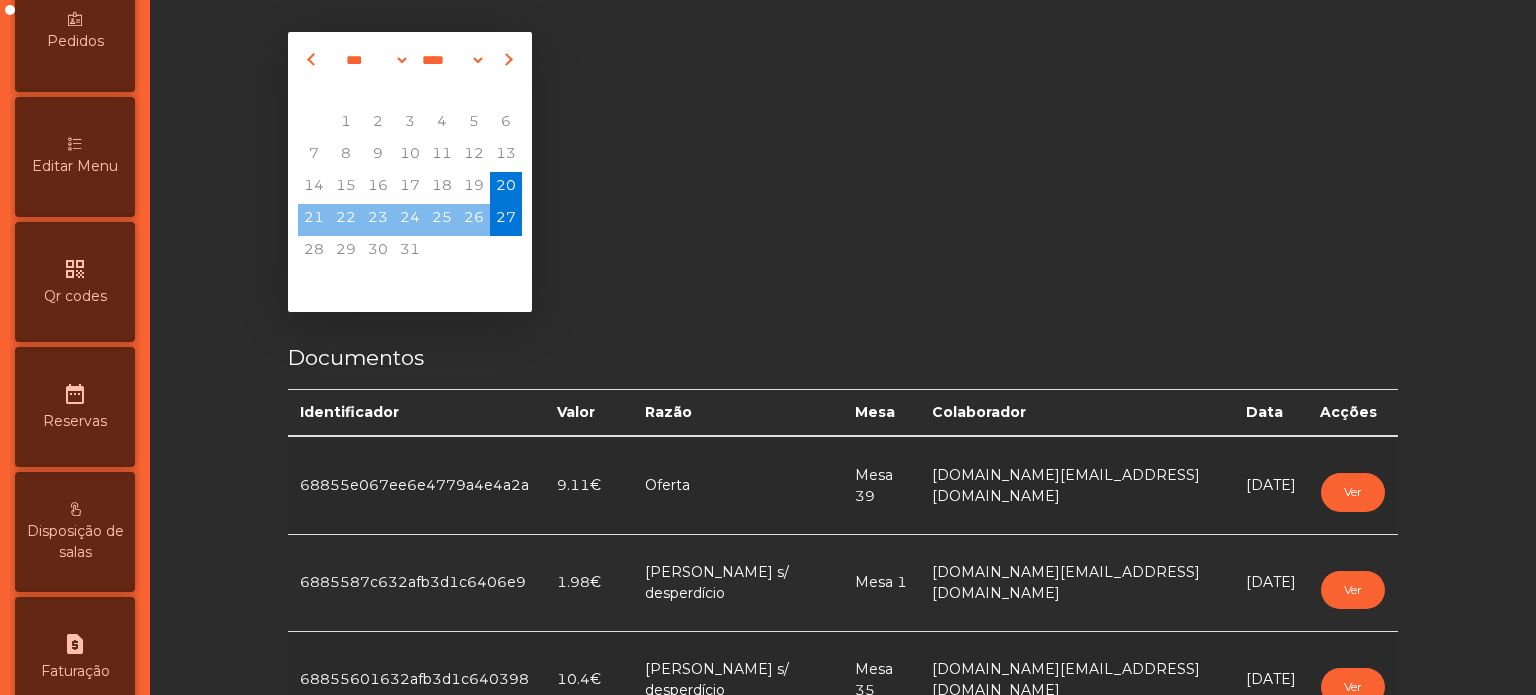 click on "Editar Menu" at bounding box center [75, 166] 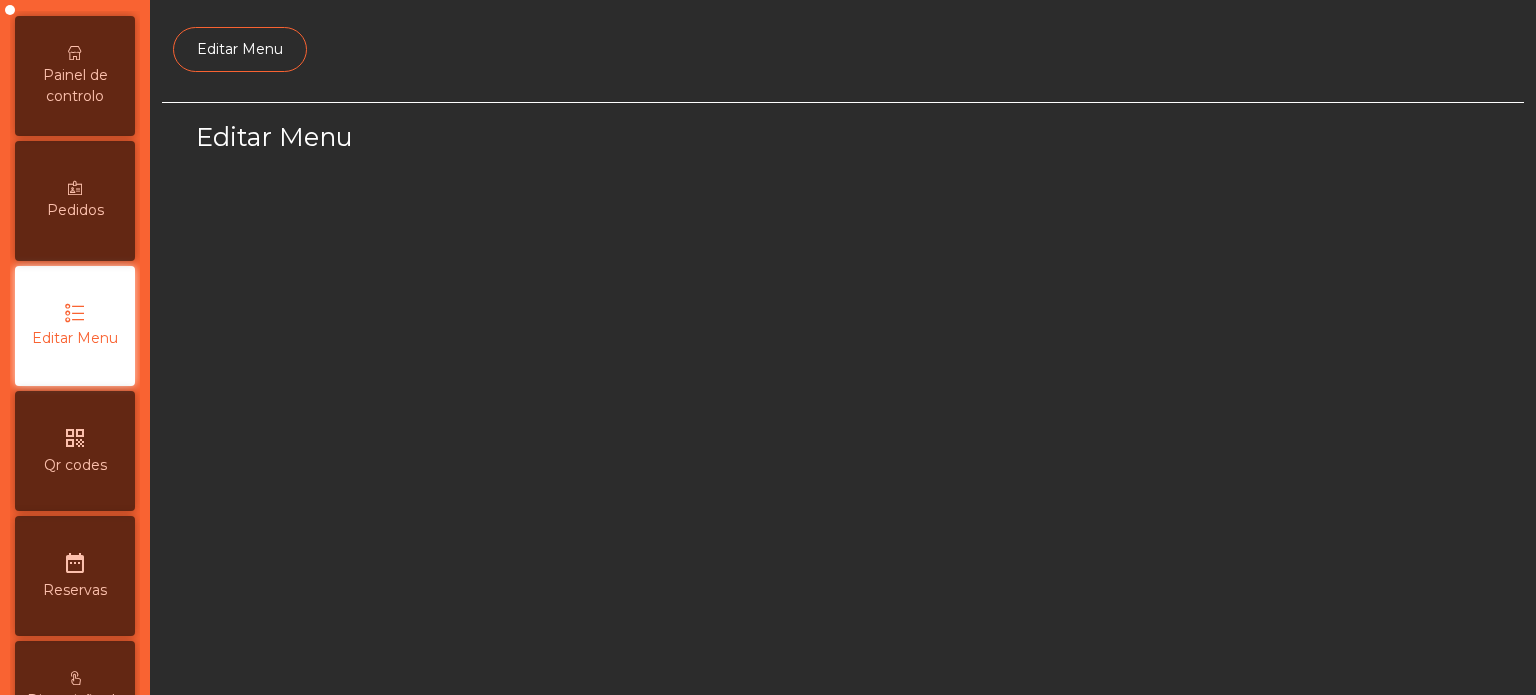 scroll, scrollTop: 188, scrollLeft: 0, axis: vertical 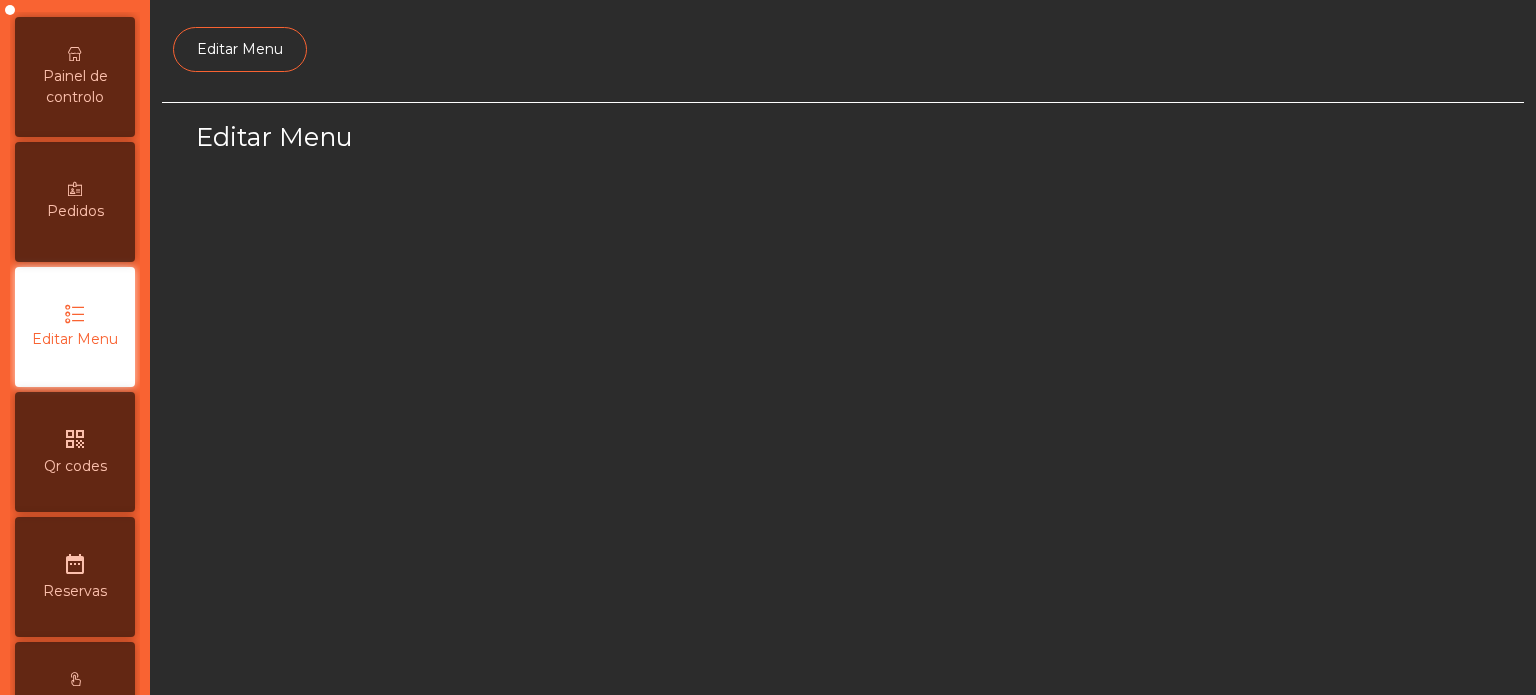 select on "*" 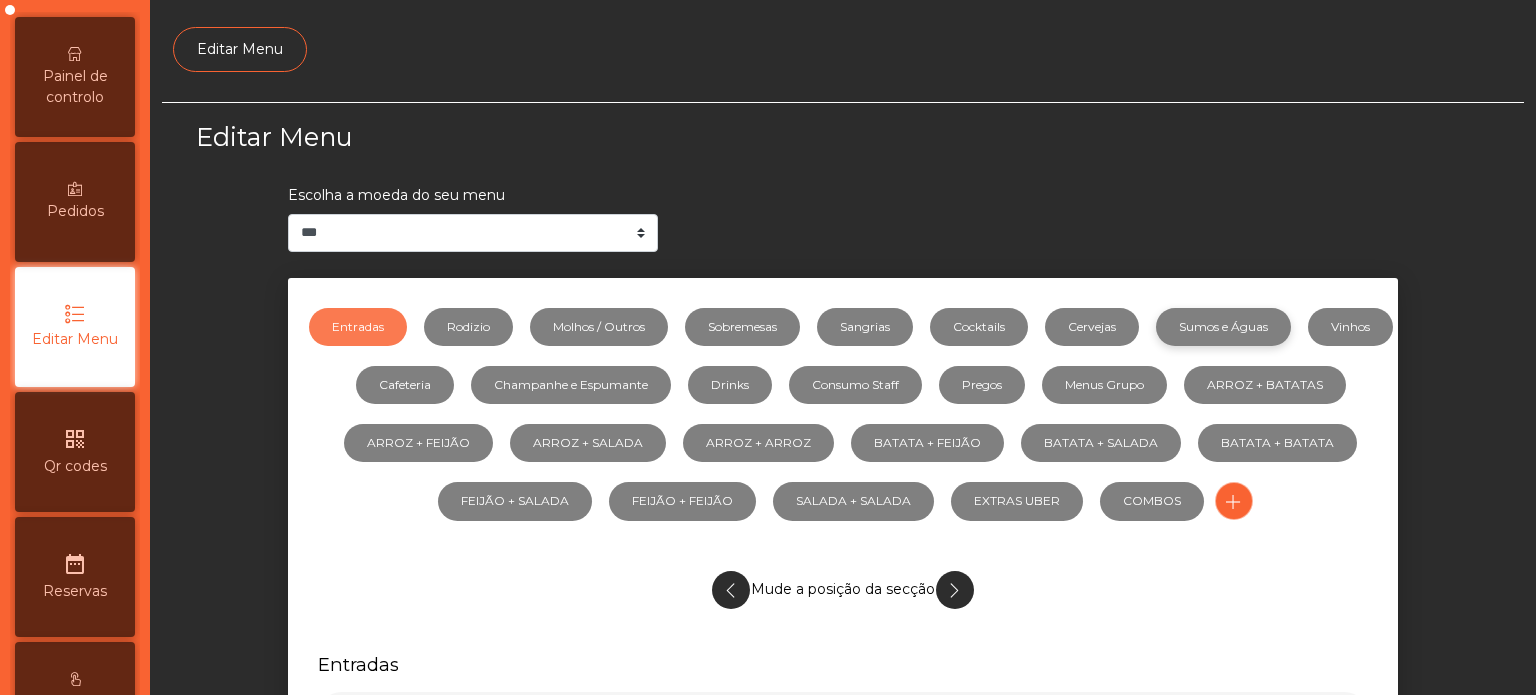 click on "Sumos e Águas" at bounding box center [1223, 327] 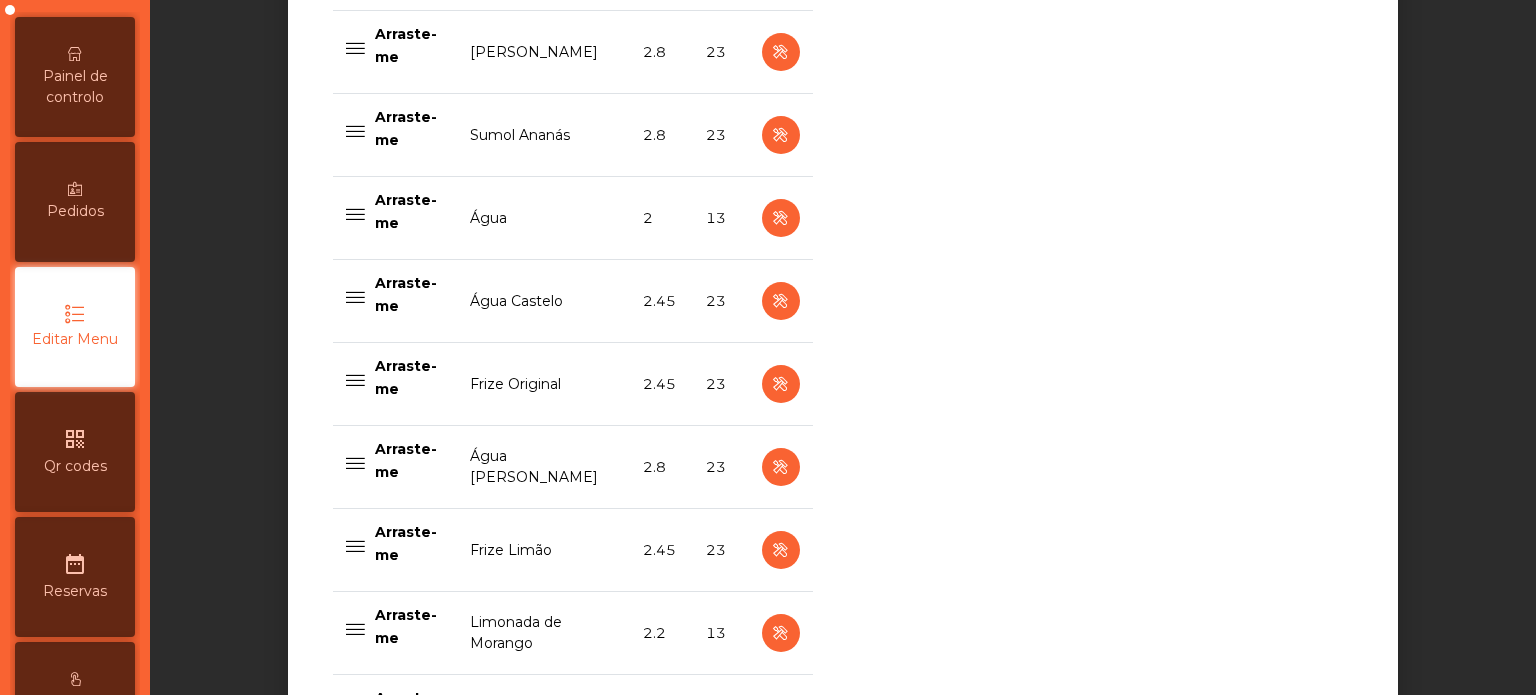 scroll, scrollTop: 1544, scrollLeft: 0, axis: vertical 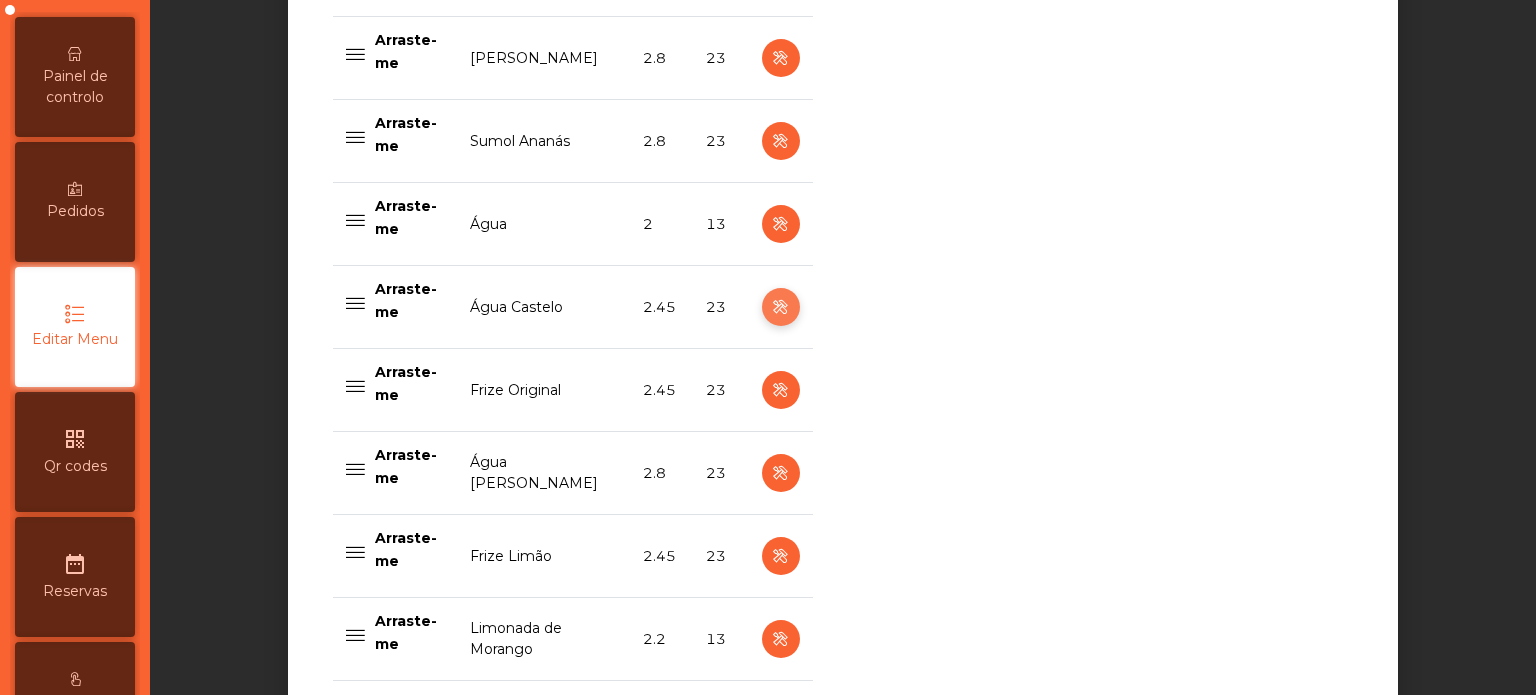 click at bounding box center (780, 307) 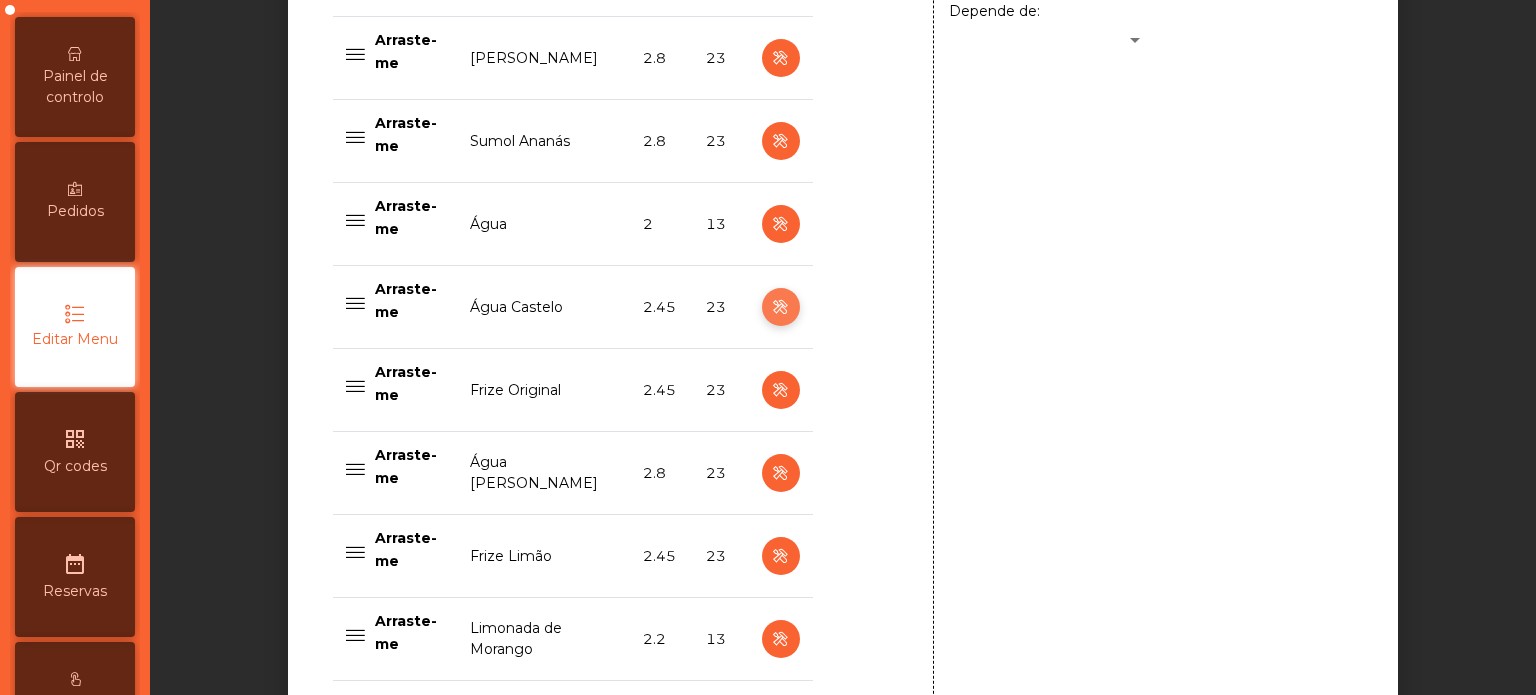 click at bounding box center (780, 307) 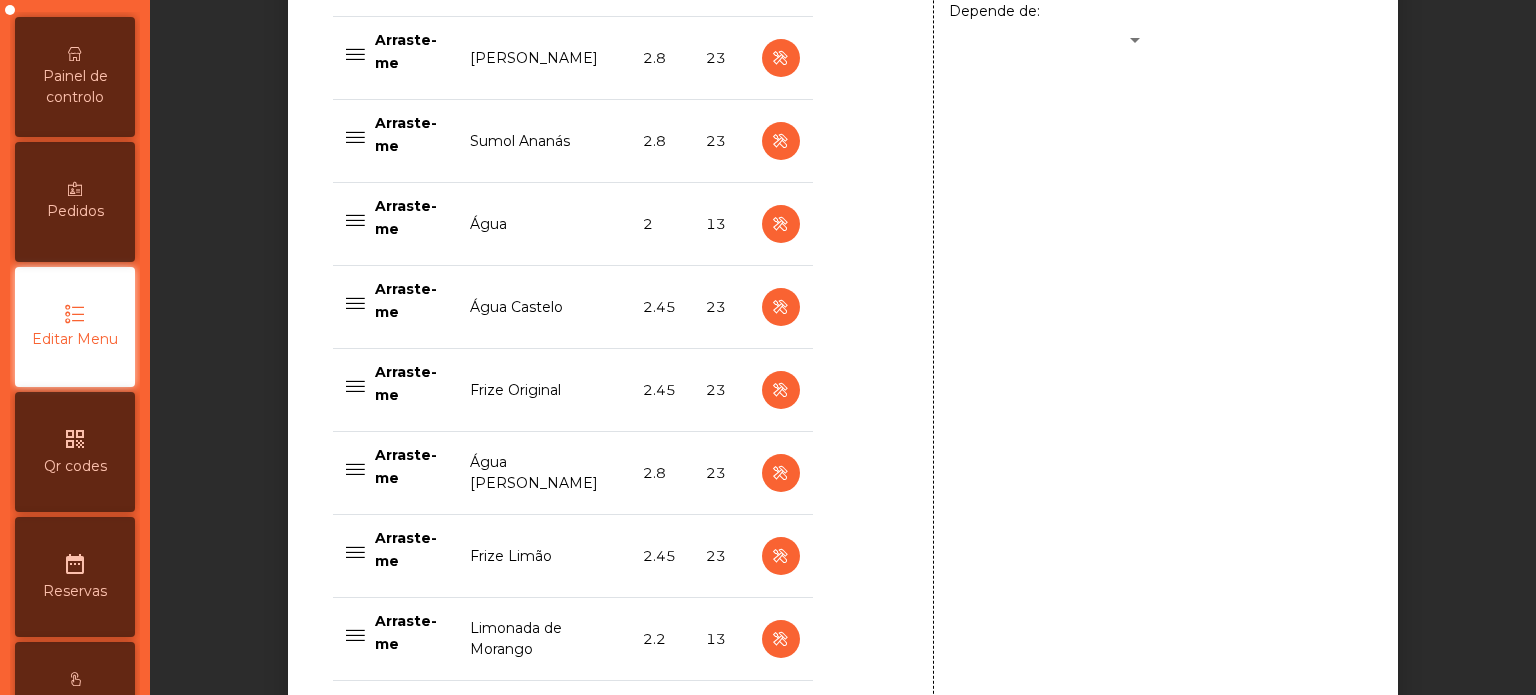 click at bounding box center [781, 307] 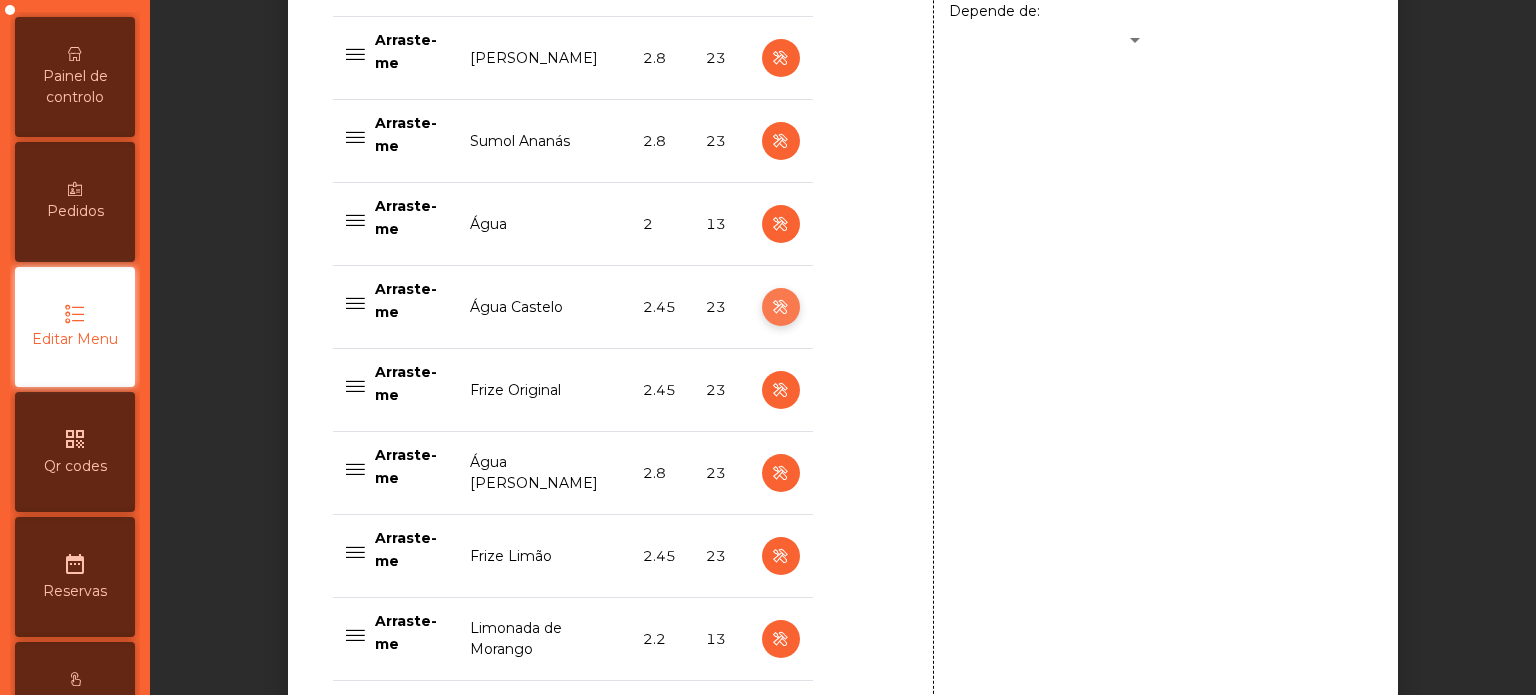 click at bounding box center [780, 307] 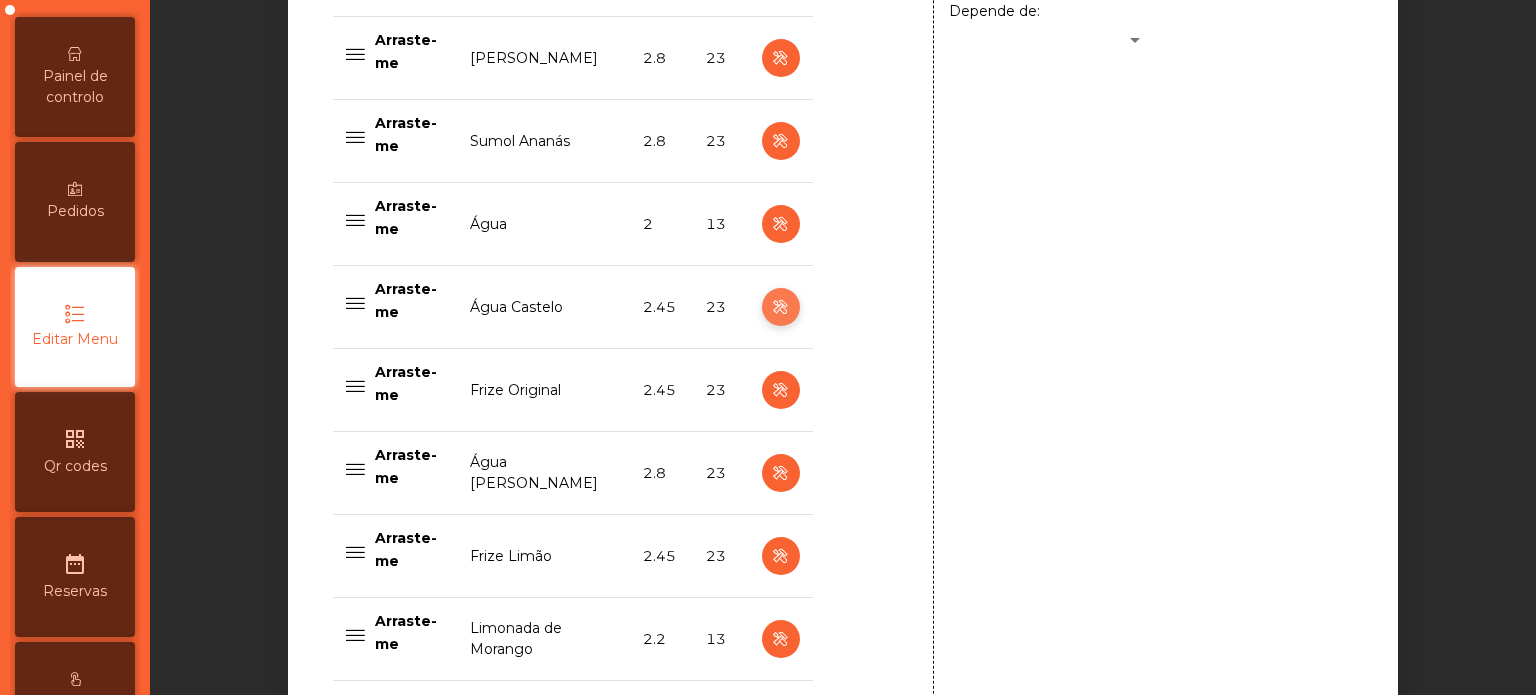 click at bounding box center [780, 307] 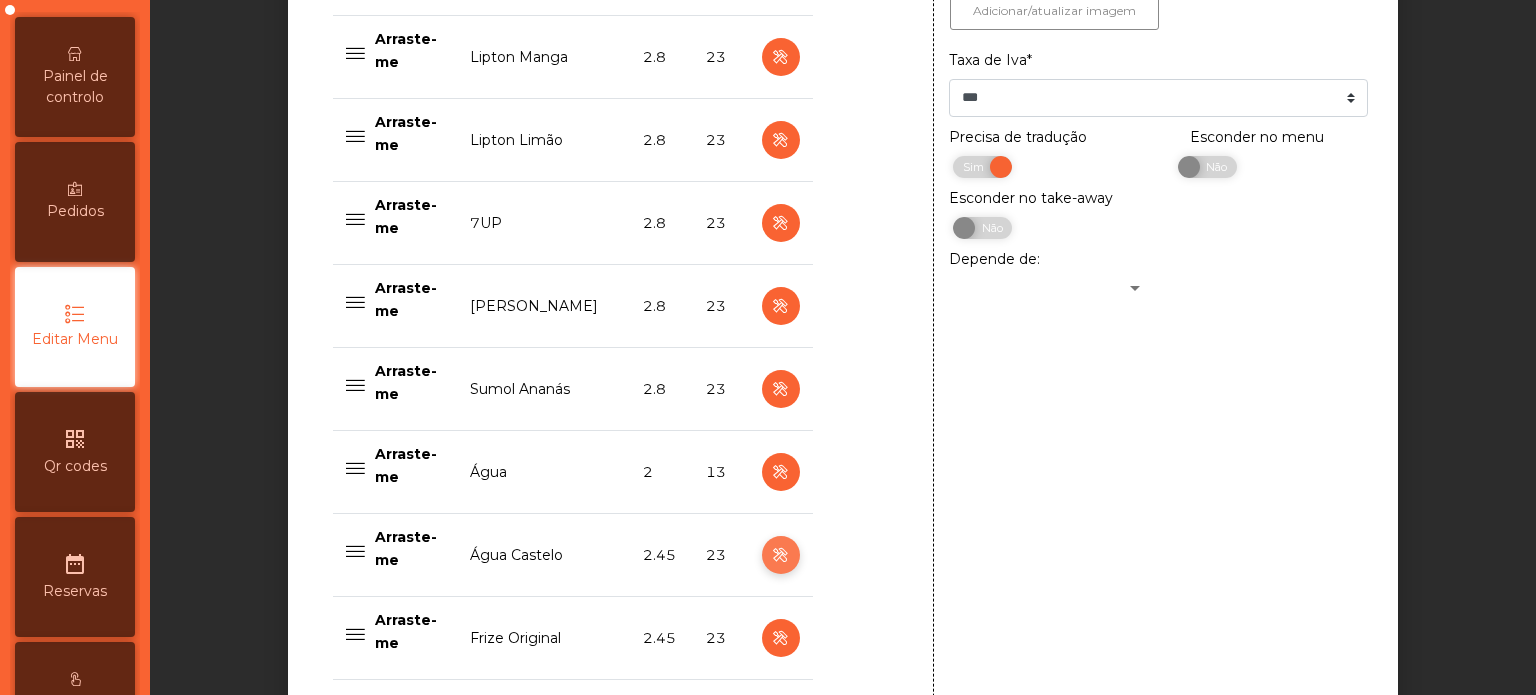 scroll, scrollTop: 887, scrollLeft: 0, axis: vertical 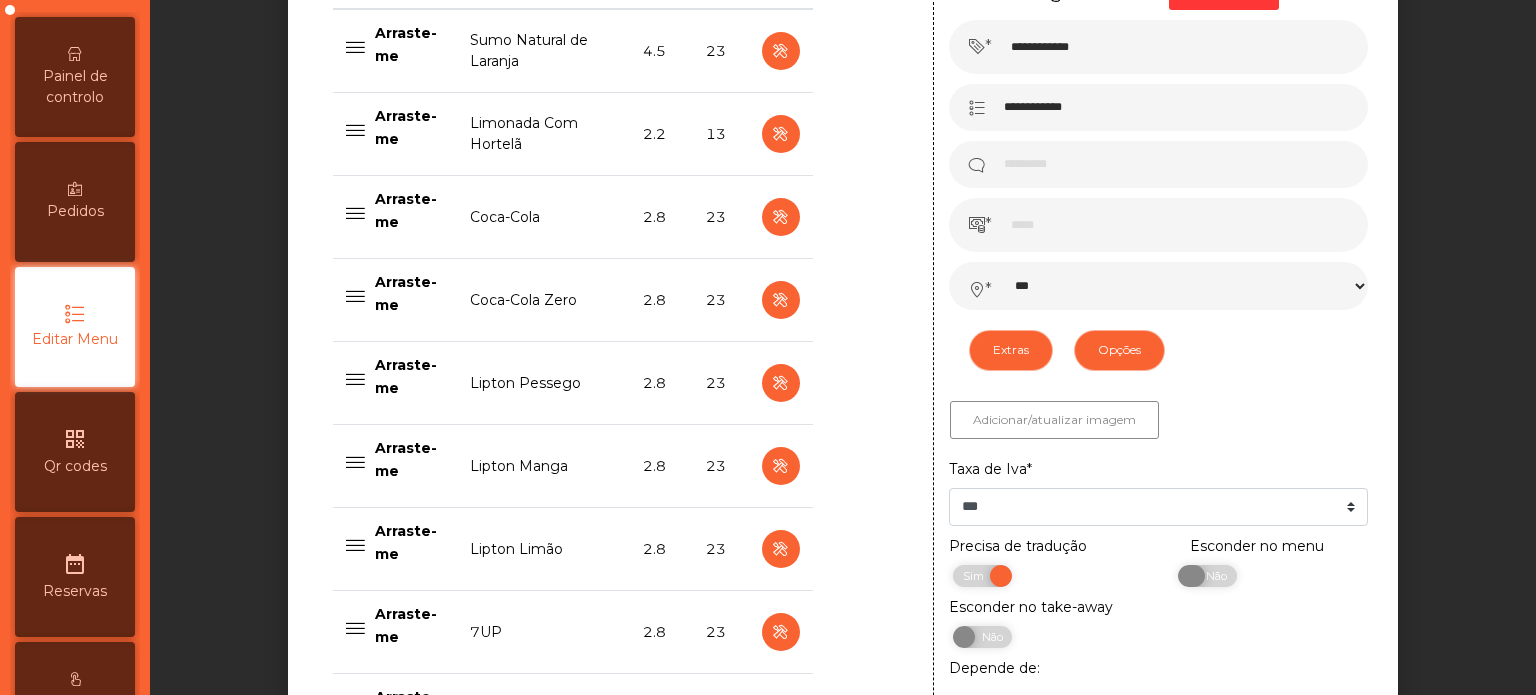 click on "Não" at bounding box center [1214, 576] 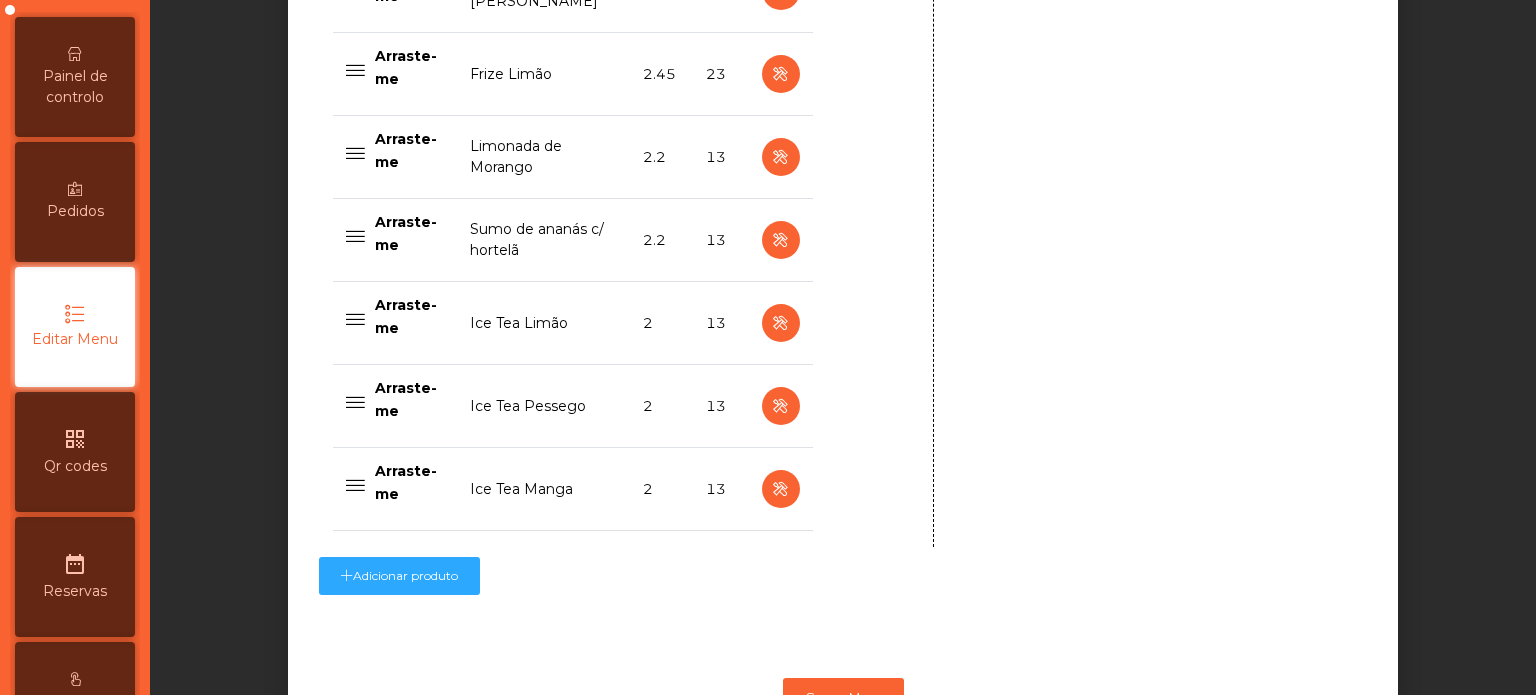 scroll, scrollTop: 2107, scrollLeft: 0, axis: vertical 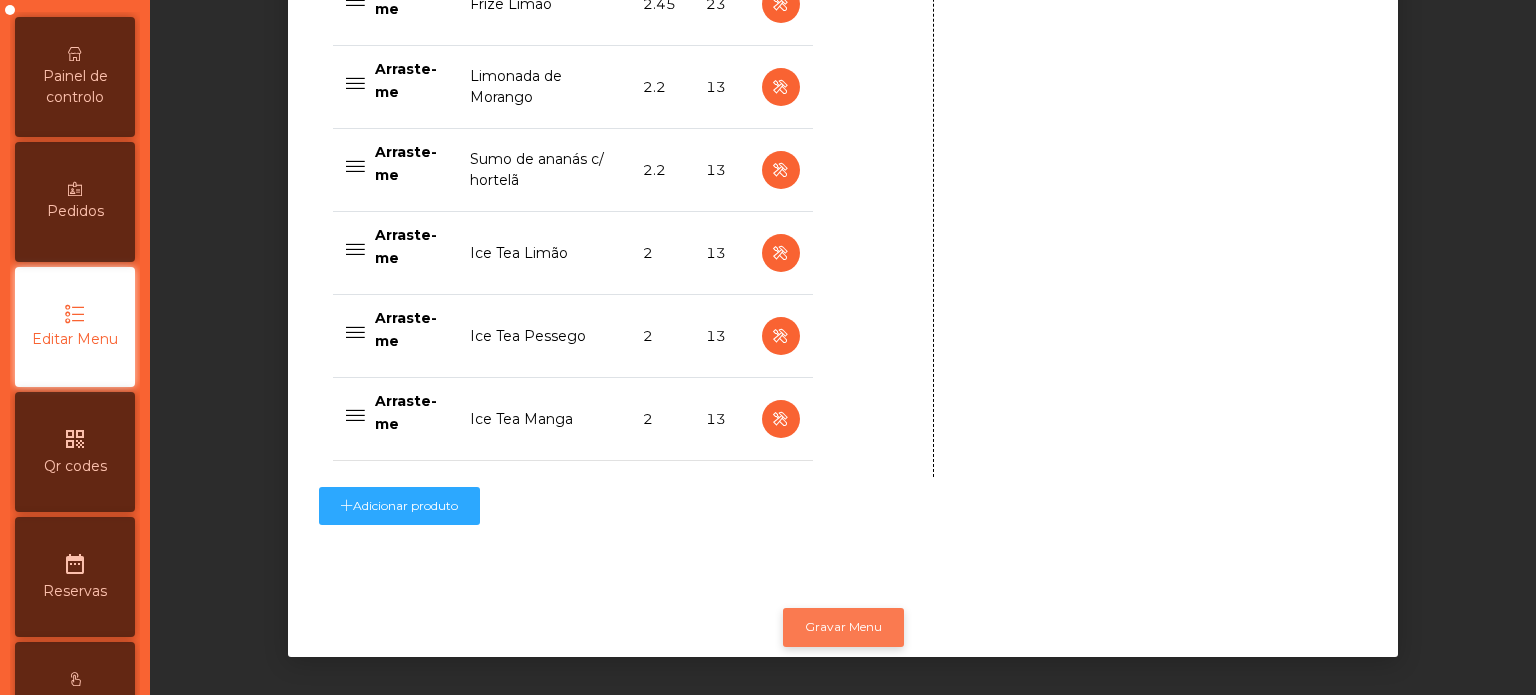 click on "Gravar Menu" at bounding box center (843, 627) 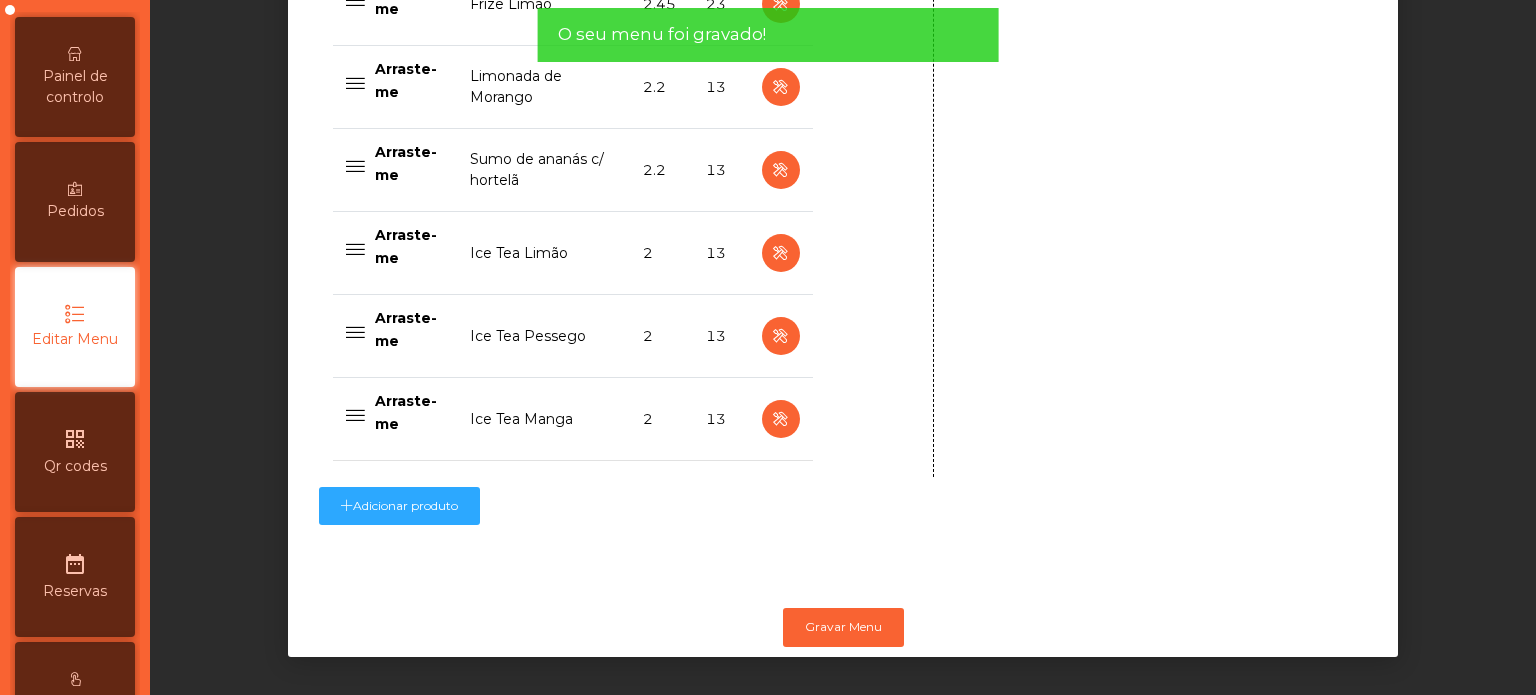 click on "Painel de controlo" at bounding box center [75, 87] 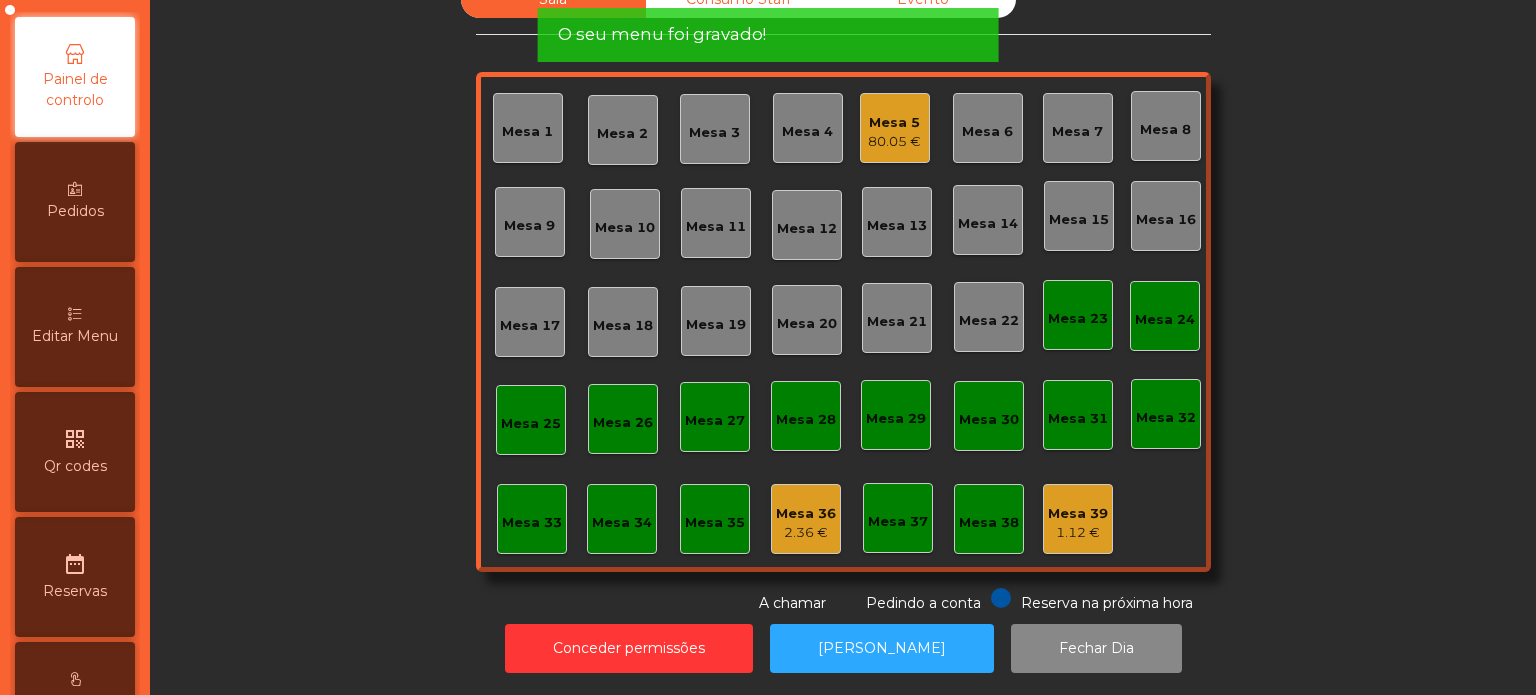 scroll, scrollTop: 55, scrollLeft: 0, axis: vertical 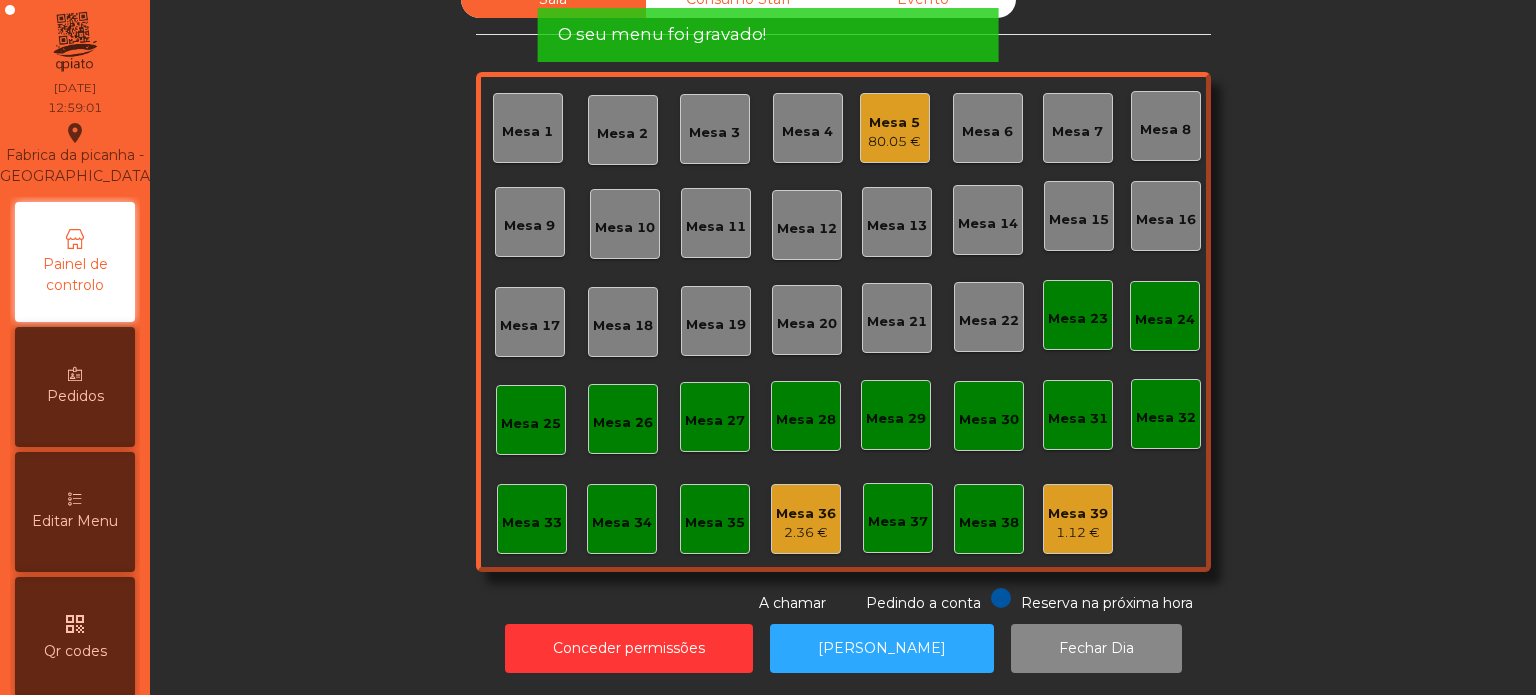 click on "Fabrica da picanha - [GEOGRAPHIC_DATA]  location_on" 